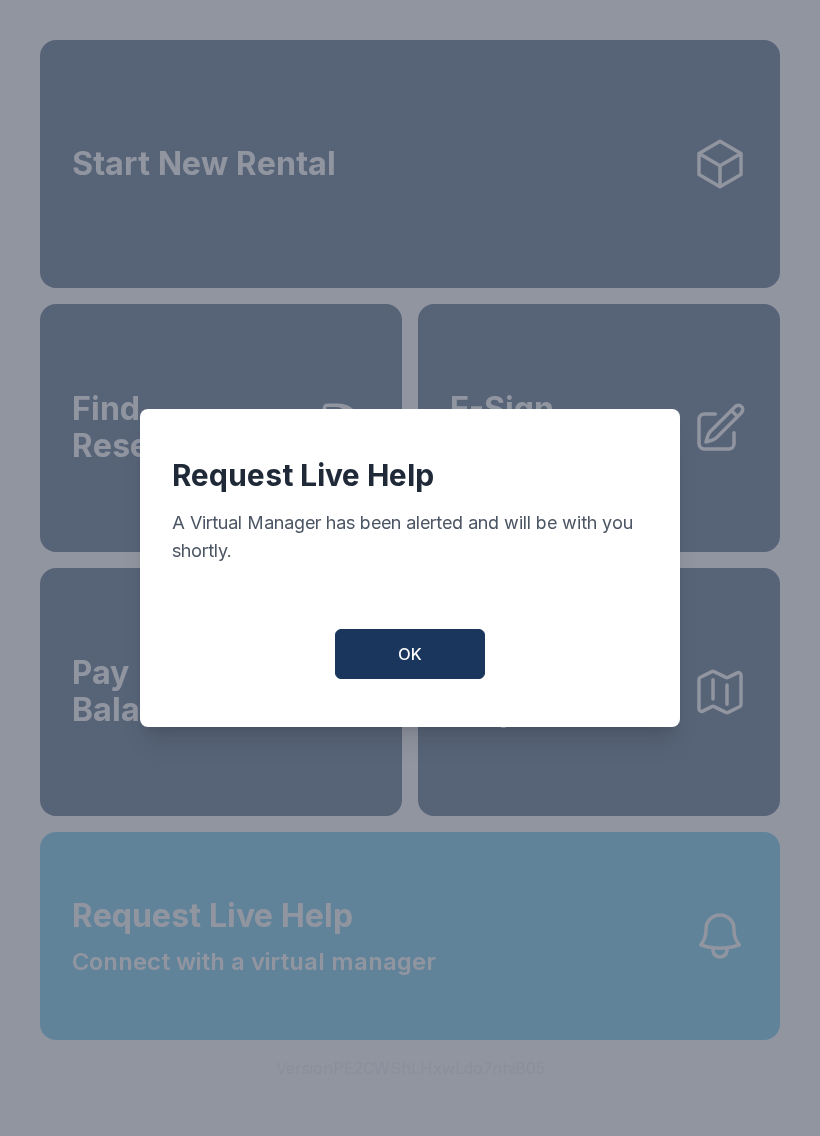 scroll, scrollTop: 24, scrollLeft: 0, axis: vertical 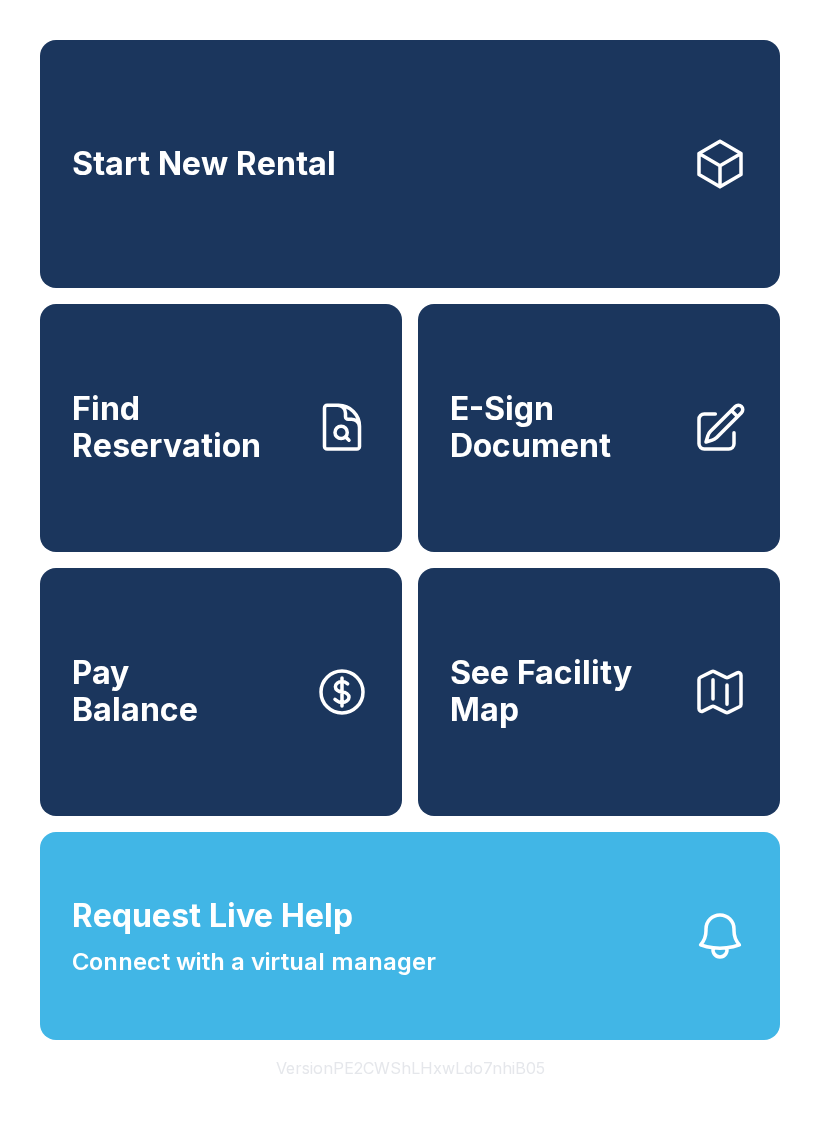 click on "Request Live Help Connect with a virtual manager" at bounding box center [410, 936] 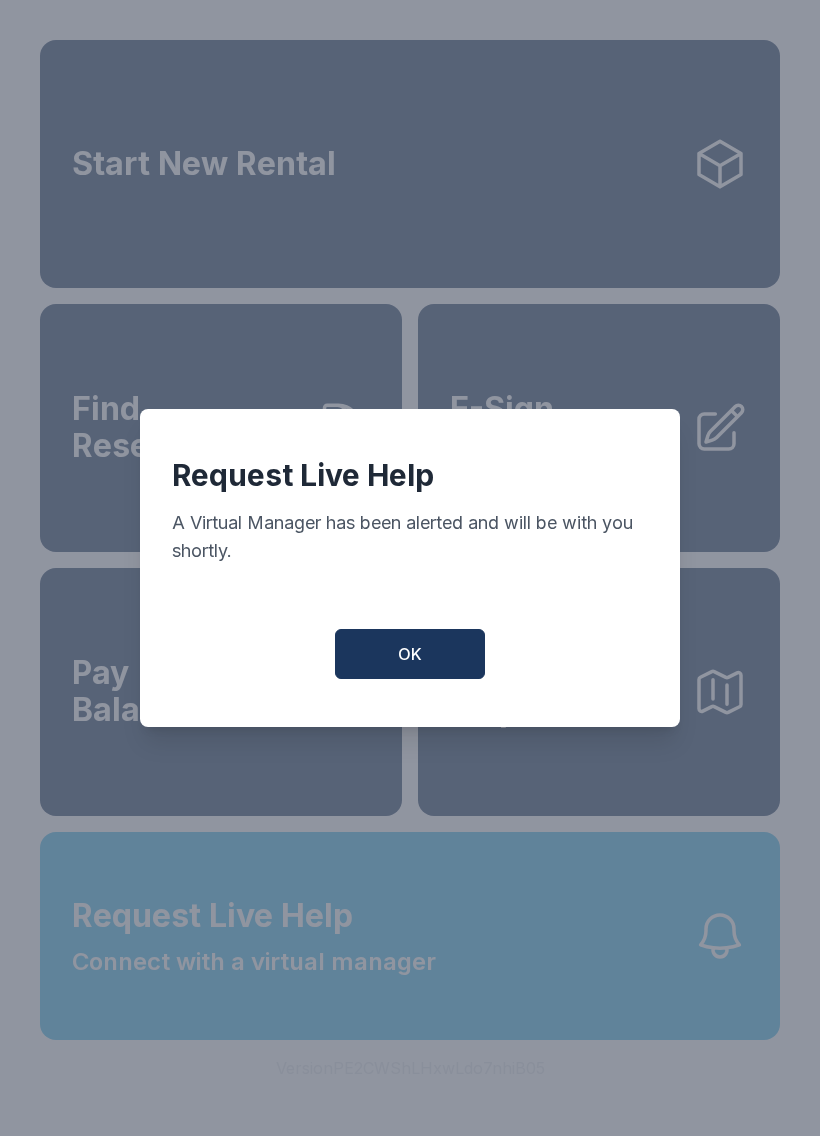 click on "OK" at bounding box center (410, 654) 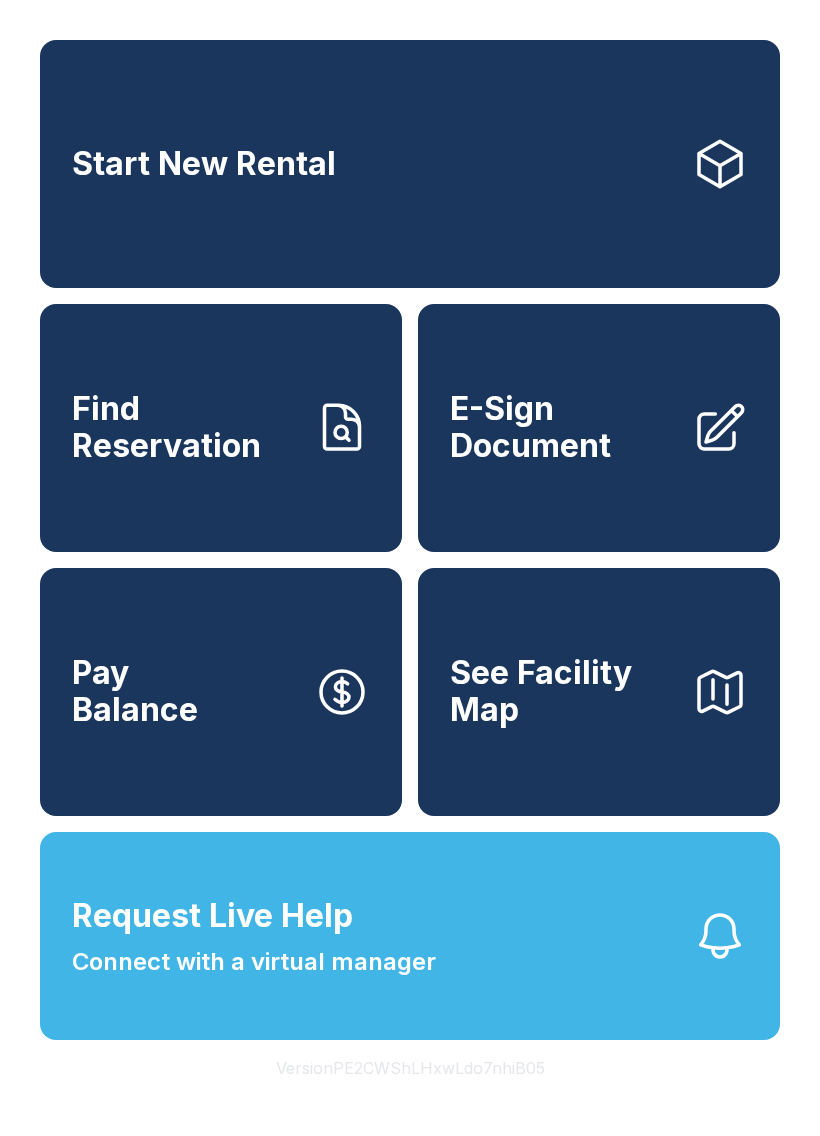 click on "Request Live Help Connect with a virtual manager" at bounding box center [410, 936] 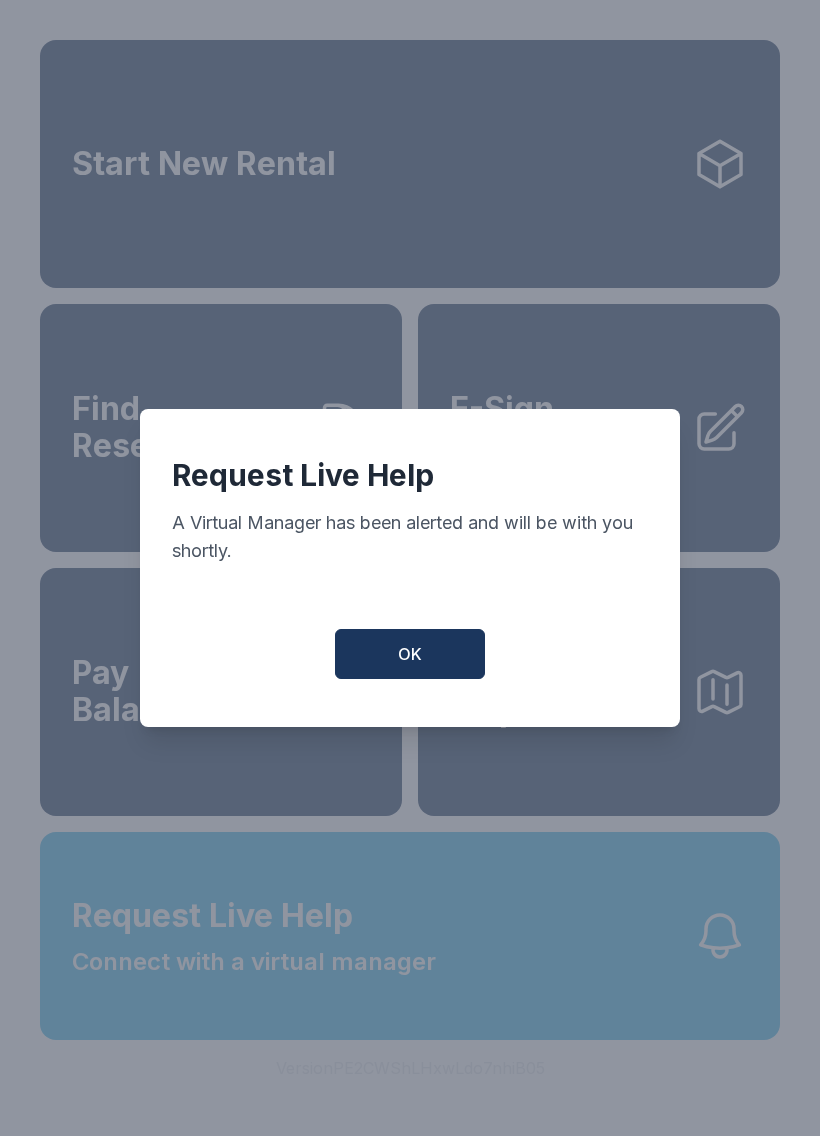 click on "OK" at bounding box center (410, 654) 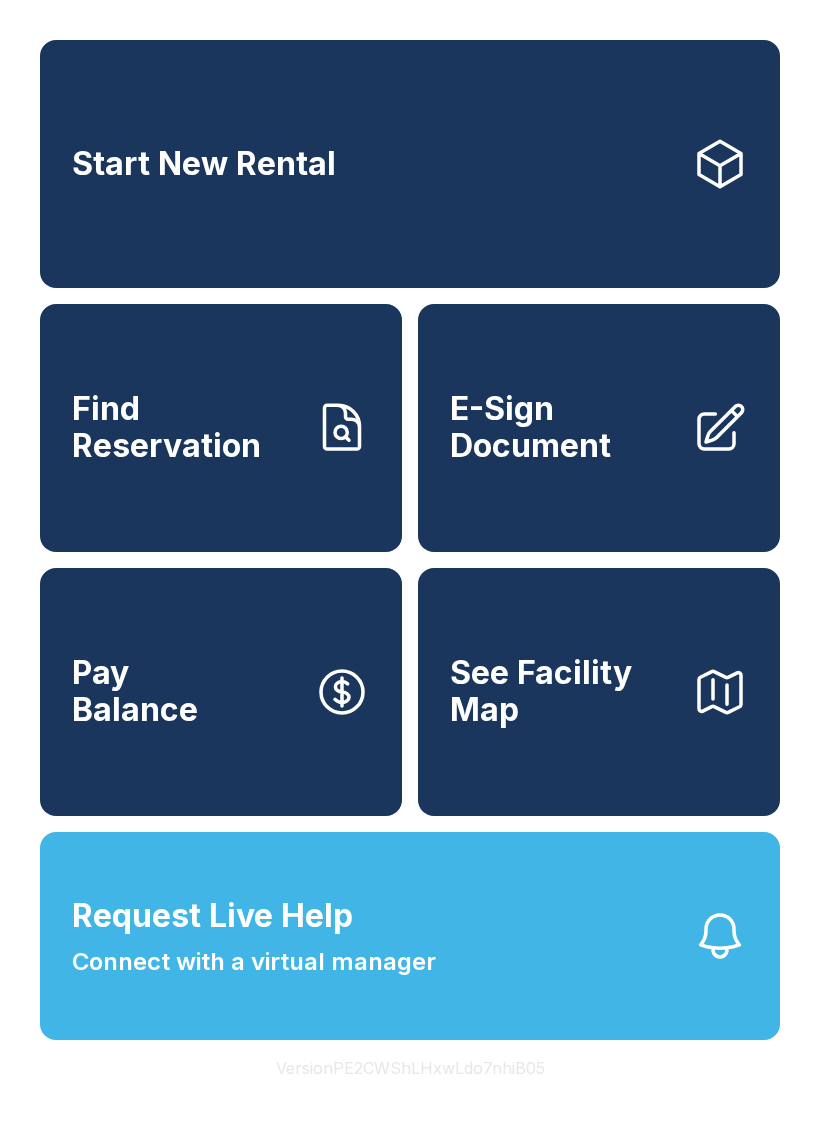 click on "Connect with a virtual manager" at bounding box center (254, 962) 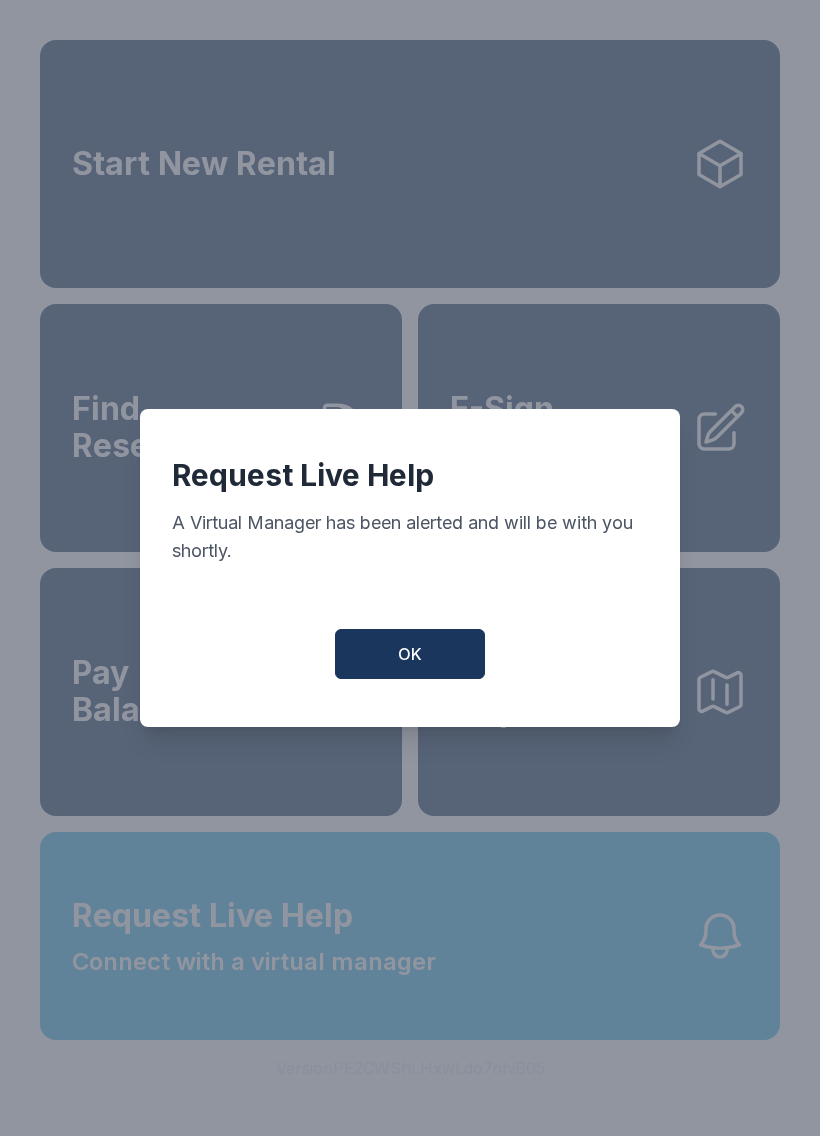 click on "OK" at bounding box center [410, 654] 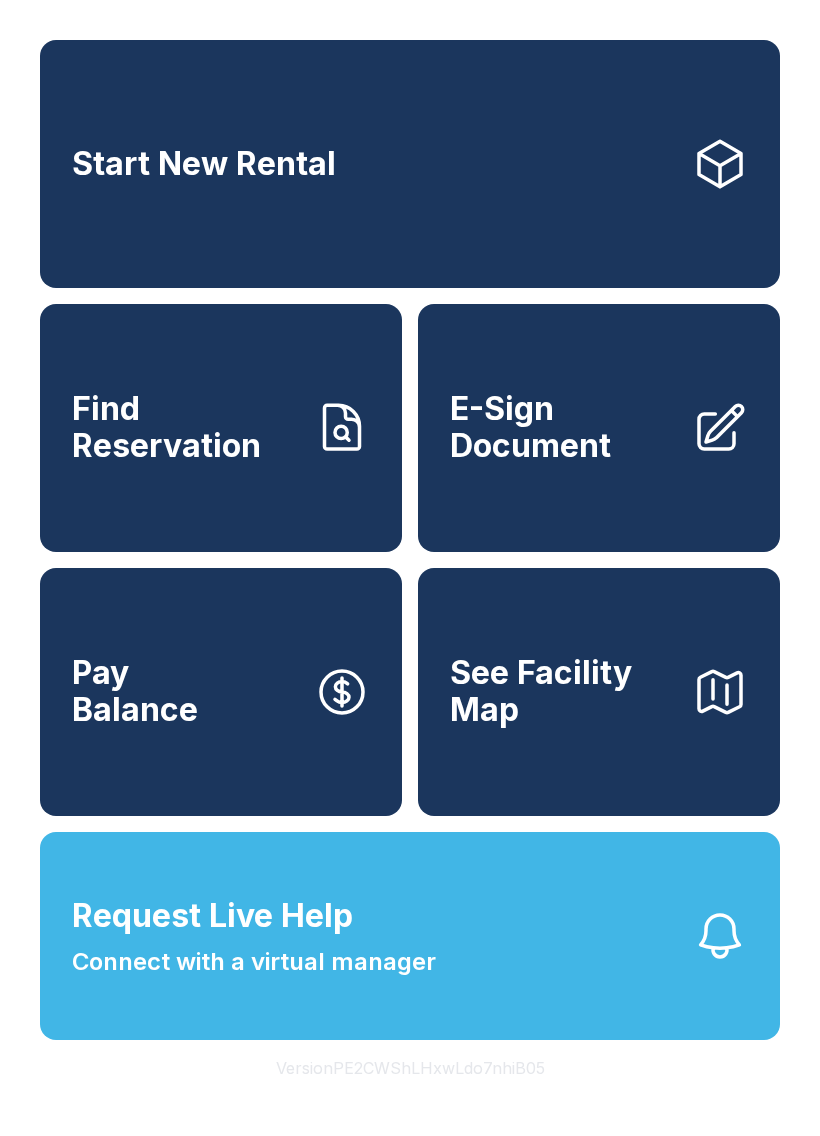 click on "Pay  Balance" at bounding box center (221, 692) 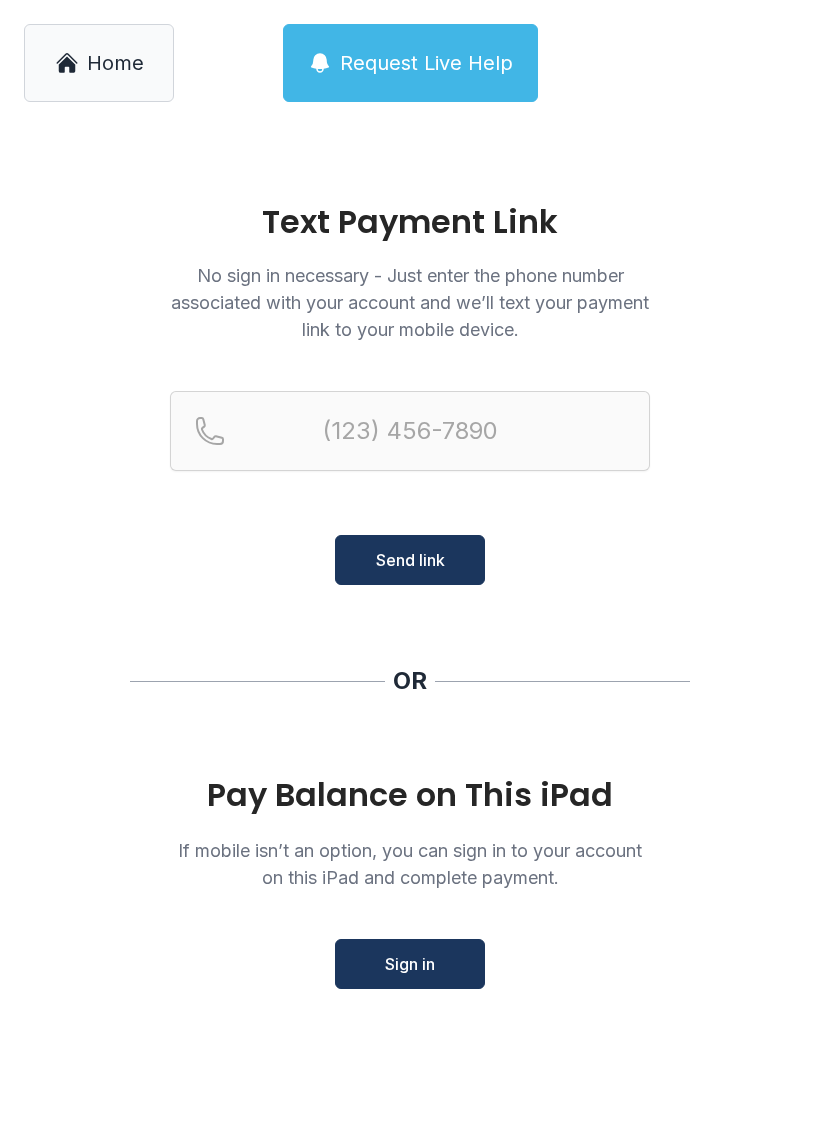 click on "Request Live Help" at bounding box center [410, 63] 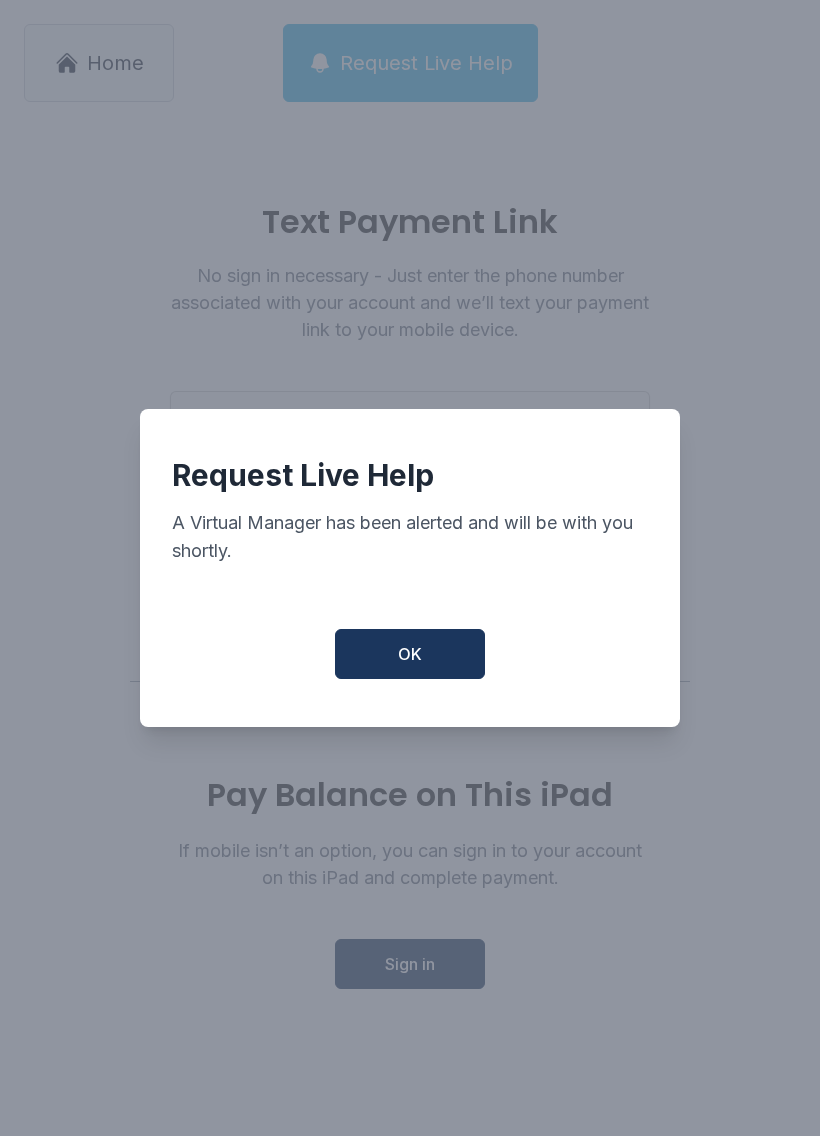 click on "OK" at bounding box center [410, 654] 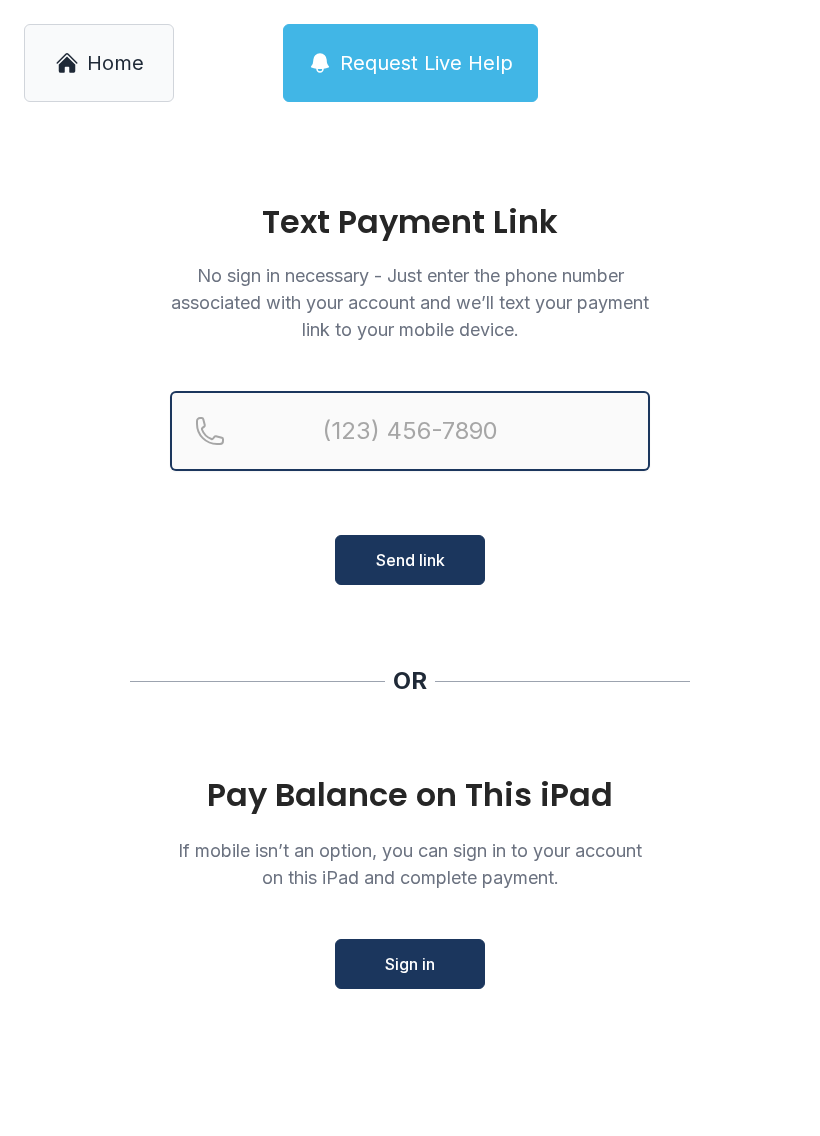 click at bounding box center (410, 431) 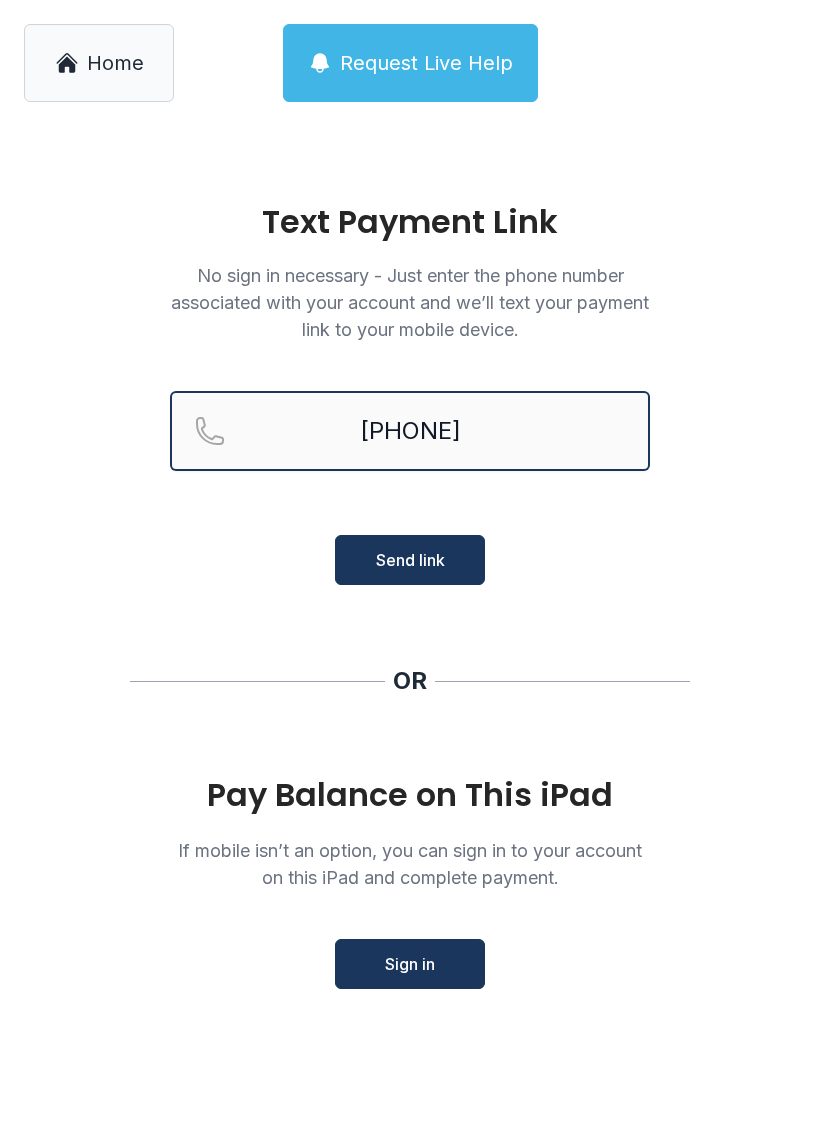 type on "[PHONE]" 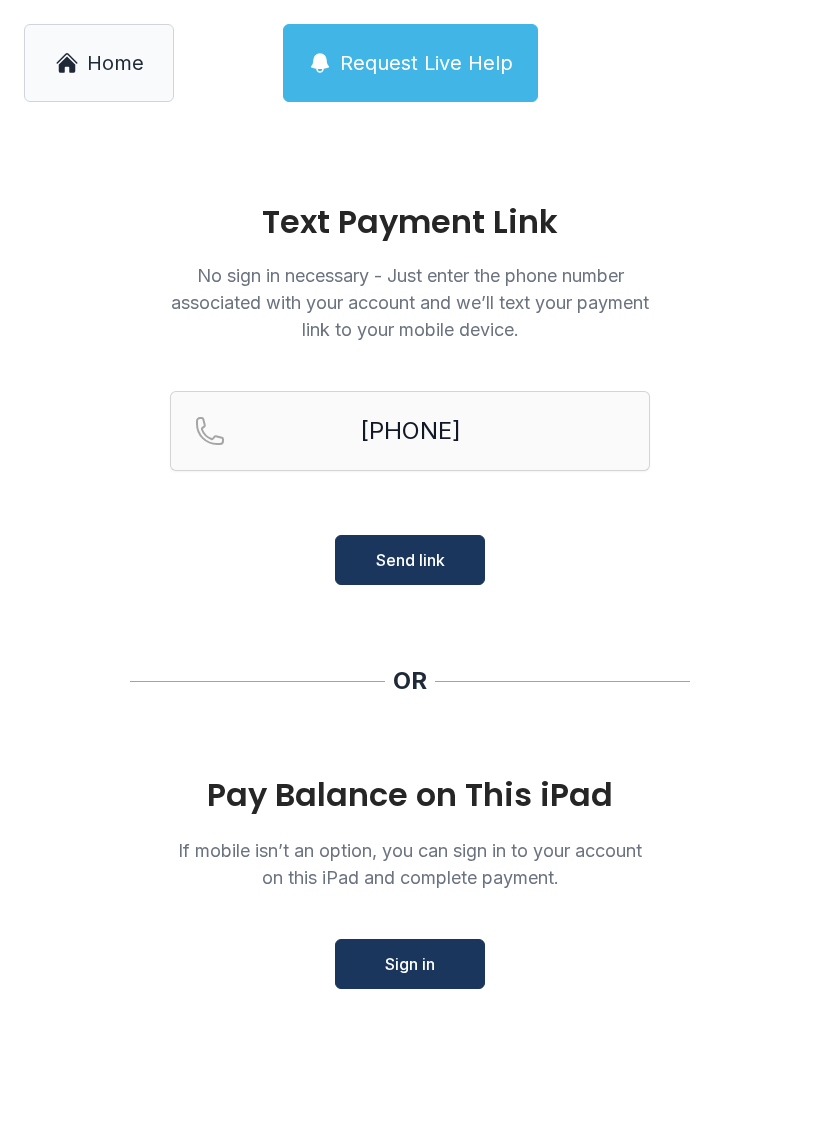 click on "Send link" at bounding box center (410, 560) 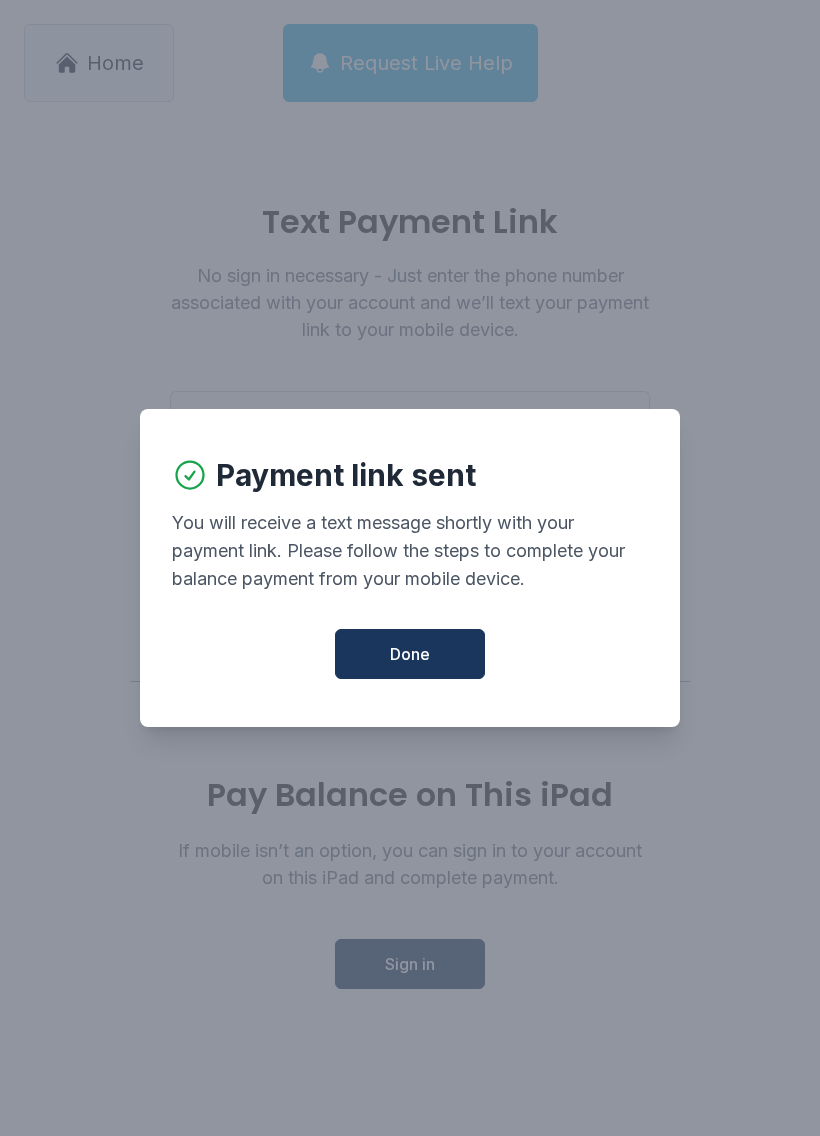 click on "Done" at bounding box center (410, 654) 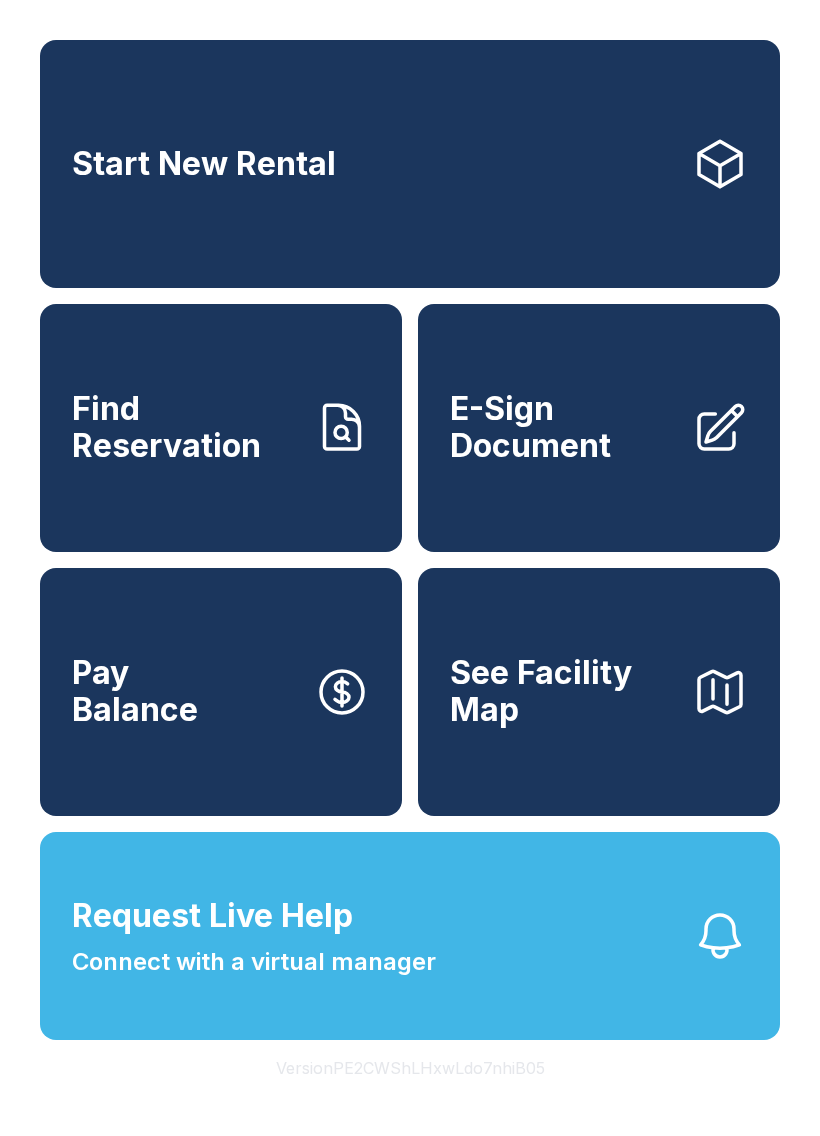 click on "Pay  Balance" at bounding box center (135, 691) 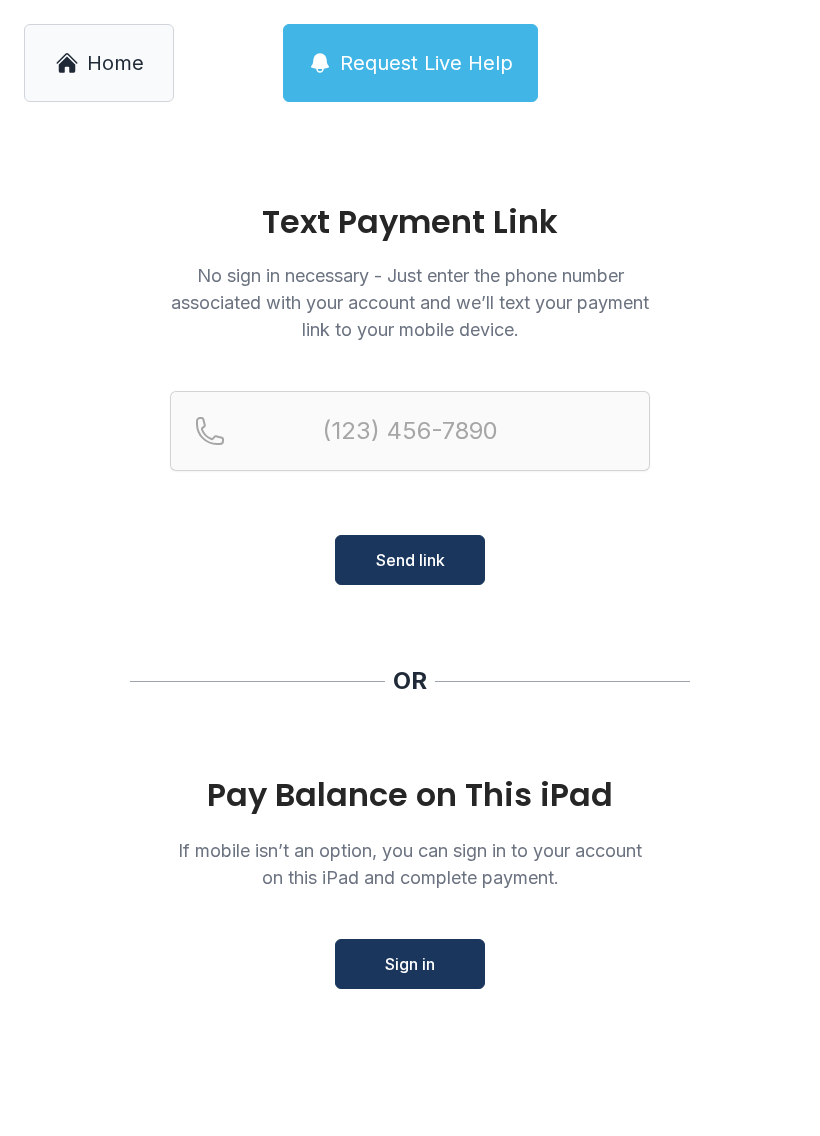 click on "Sign in" at bounding box center (410, 964) 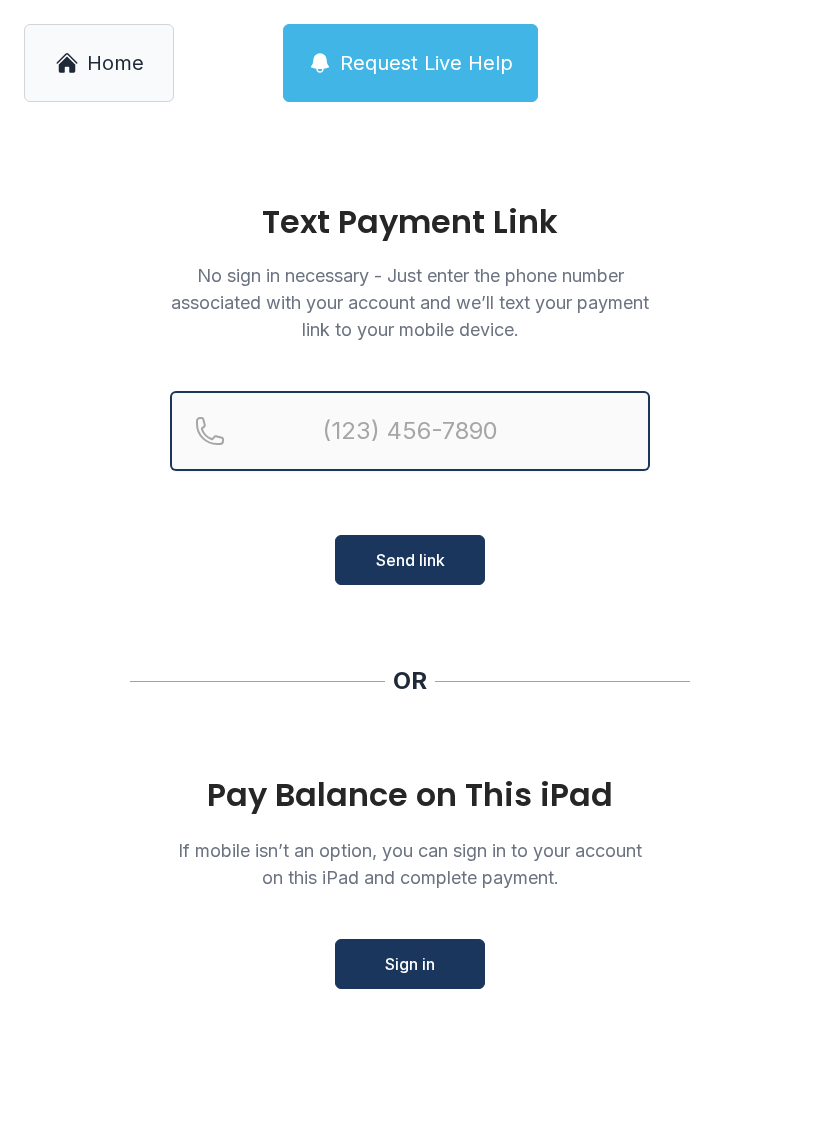 click at bounding box center (410, 431) 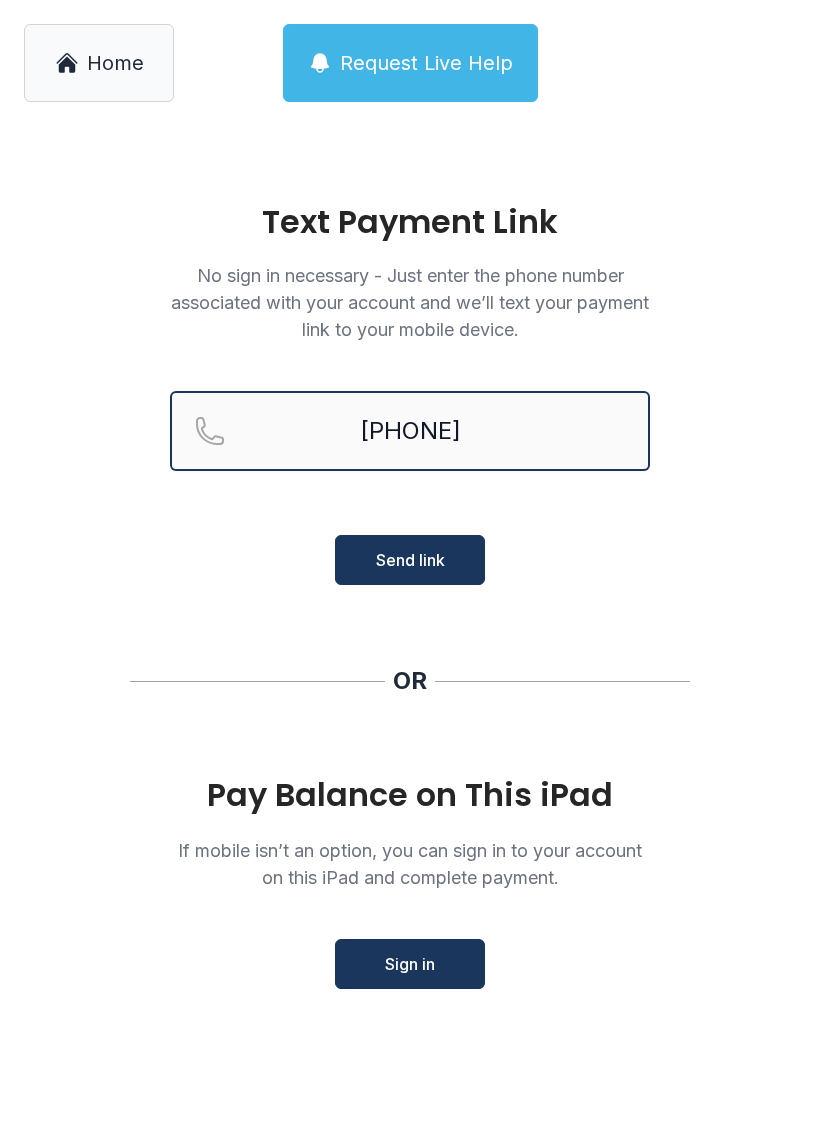 type on "[PHONE]" 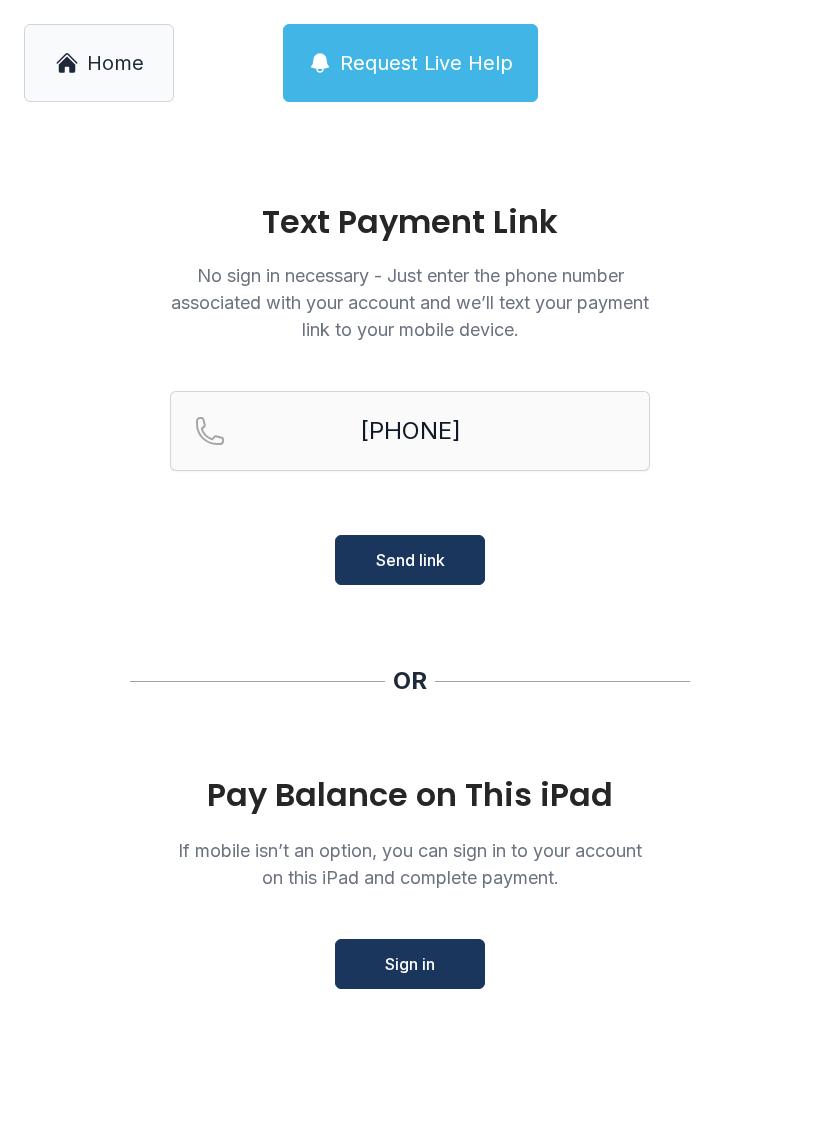 click on "Send link" at bounding box center (410, 560) 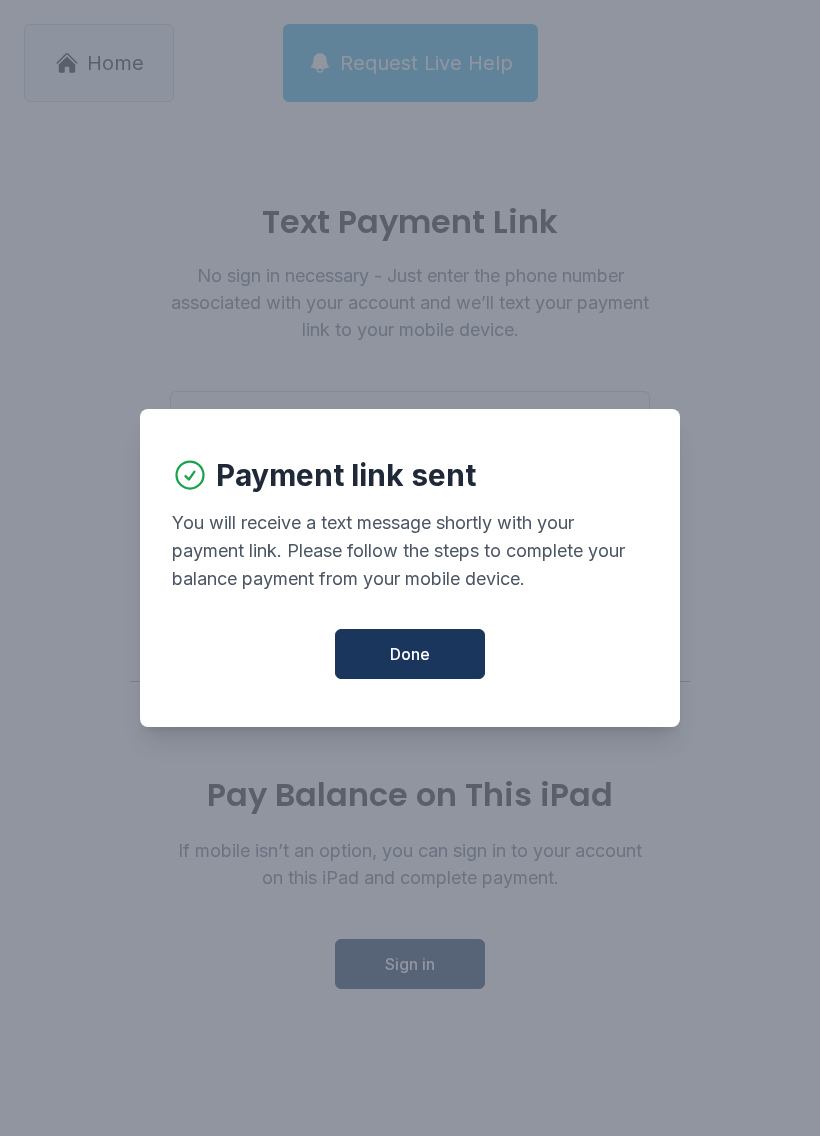 click on "Done" at bounding box center [410, 654] 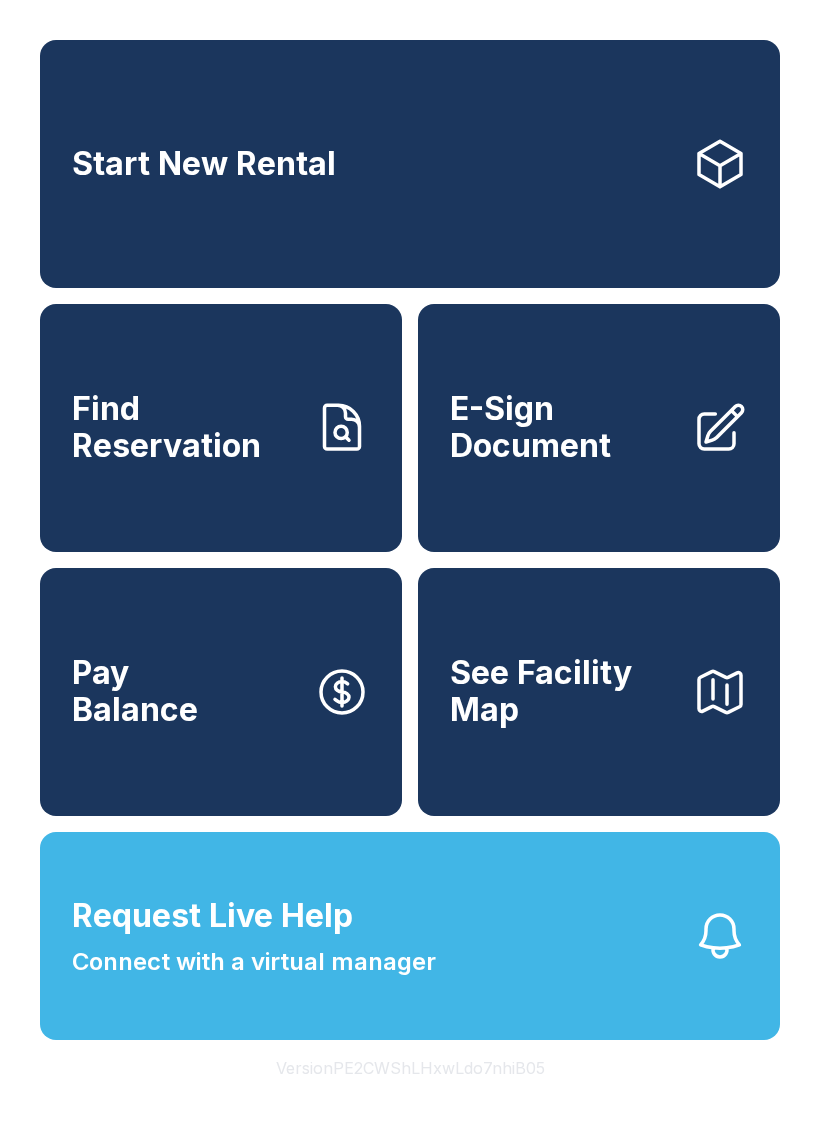 click on "Connect with a virtual manager" at bounding box center (254, 962) 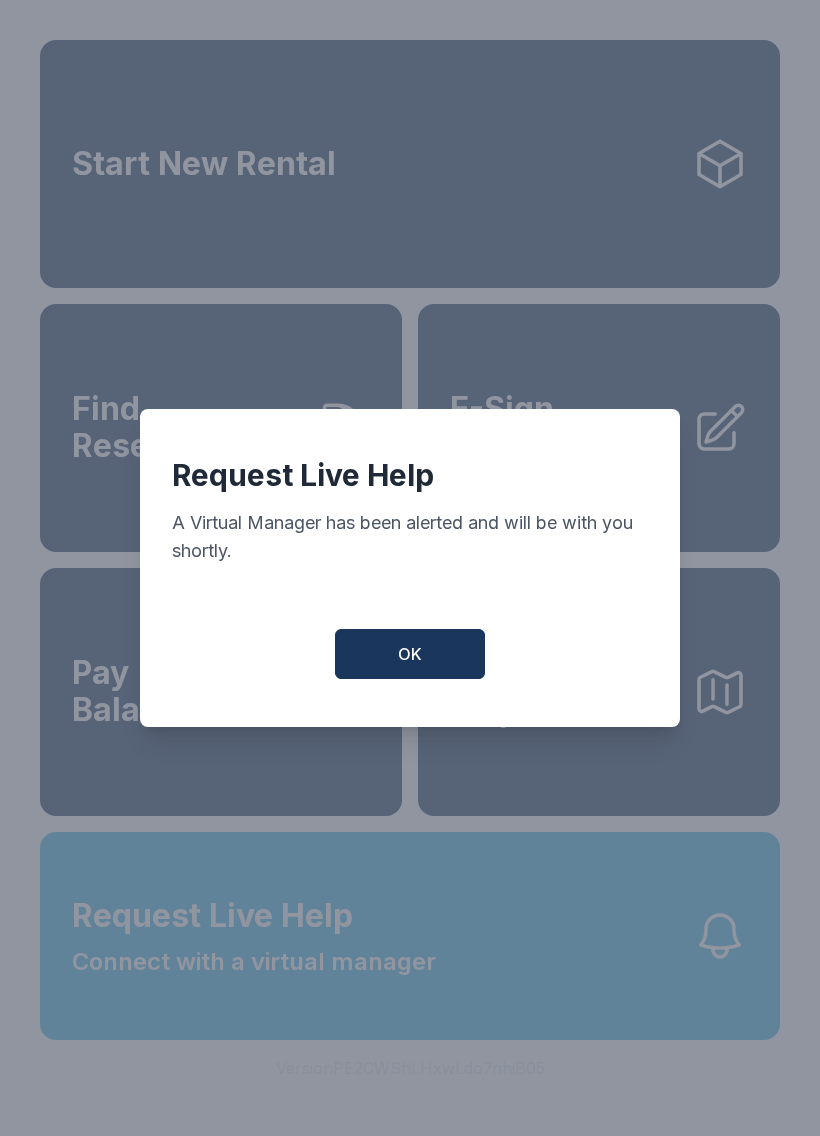 click on "OK" at bounding box center (410, 654) 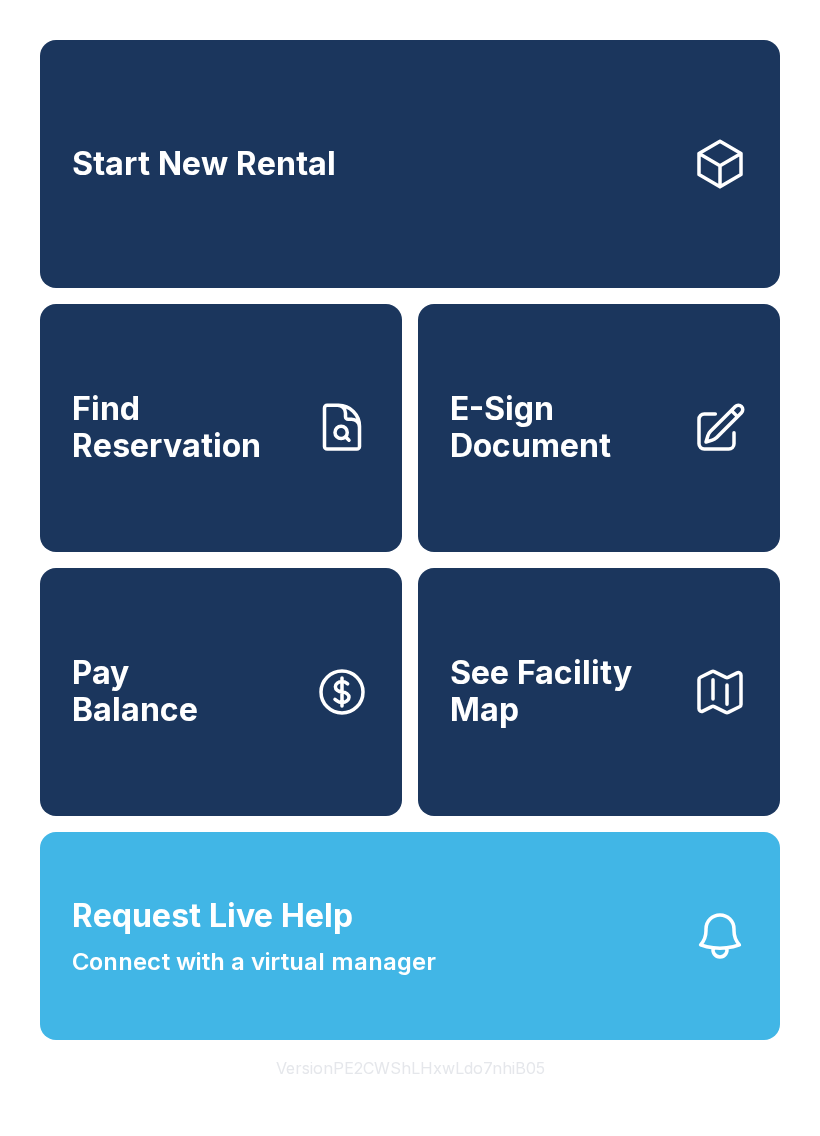 click on "Request Live Help Connect with a virtual manager" at bounding box center [254, 936] 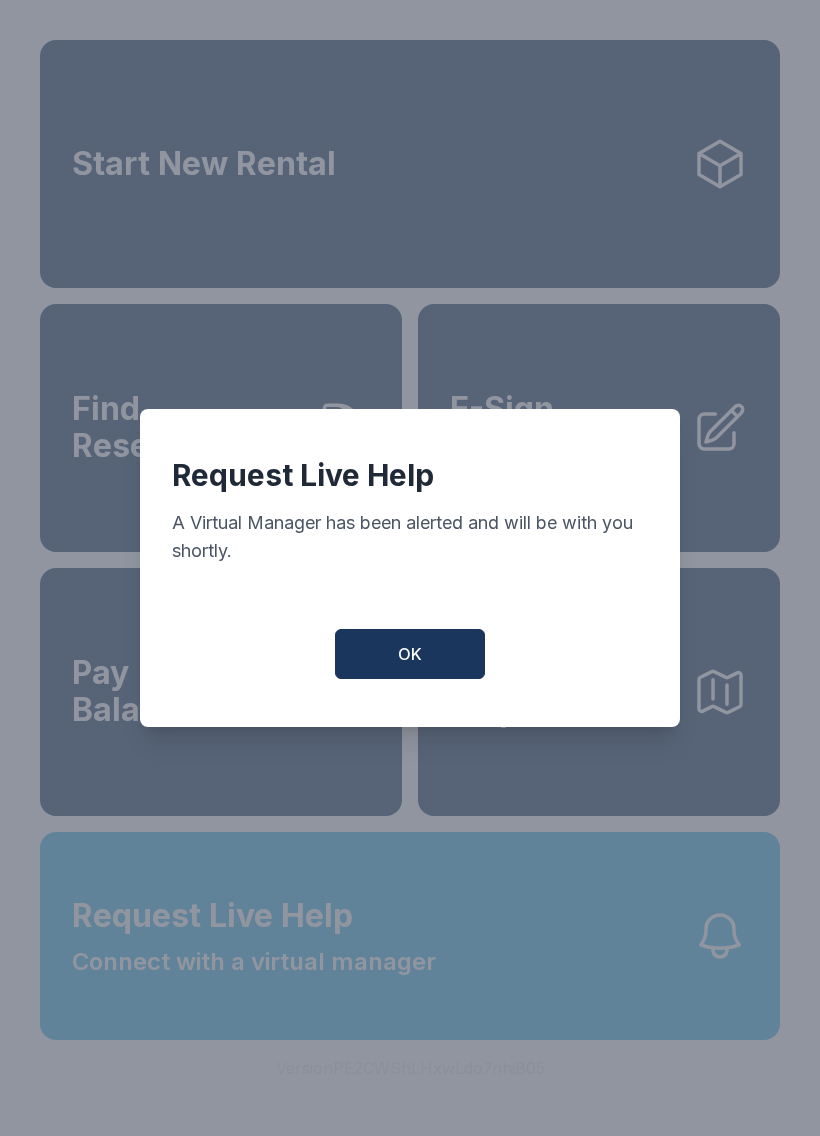 click on "OK" at bounding box center (410, 654) 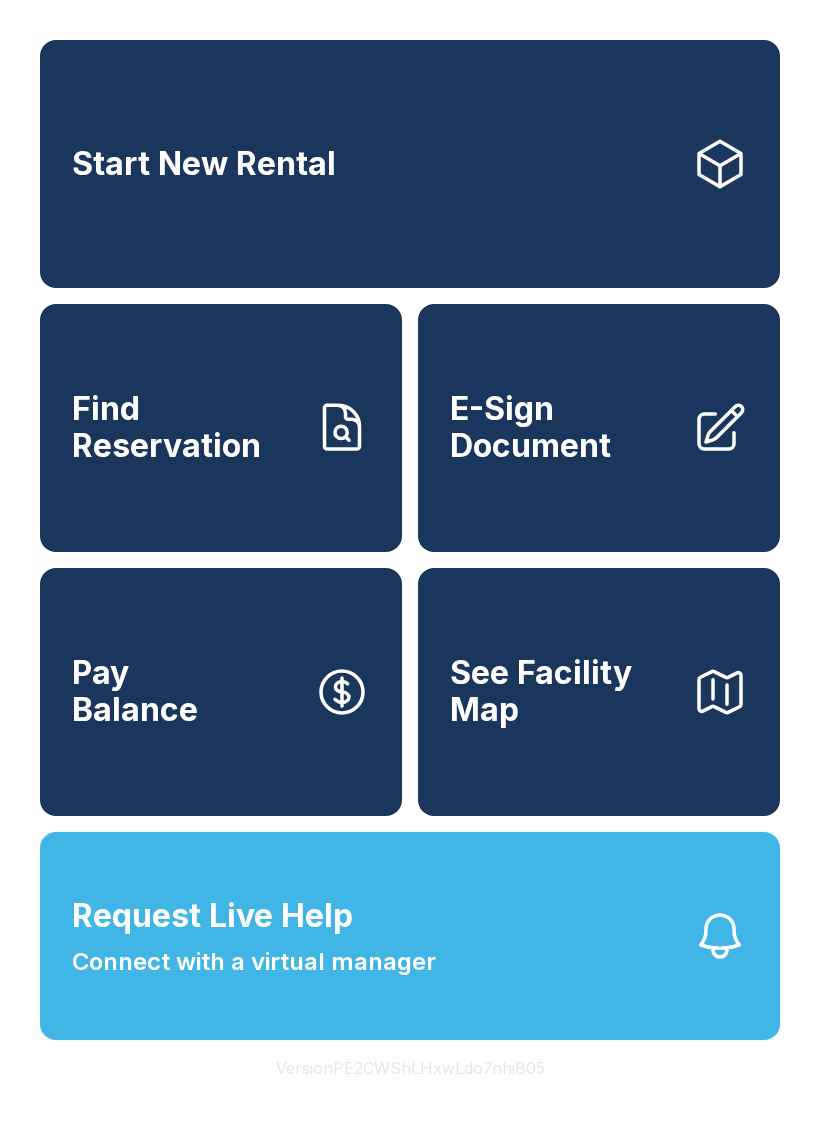 click on "Pay  Balance" at bounding box center (221, 692) 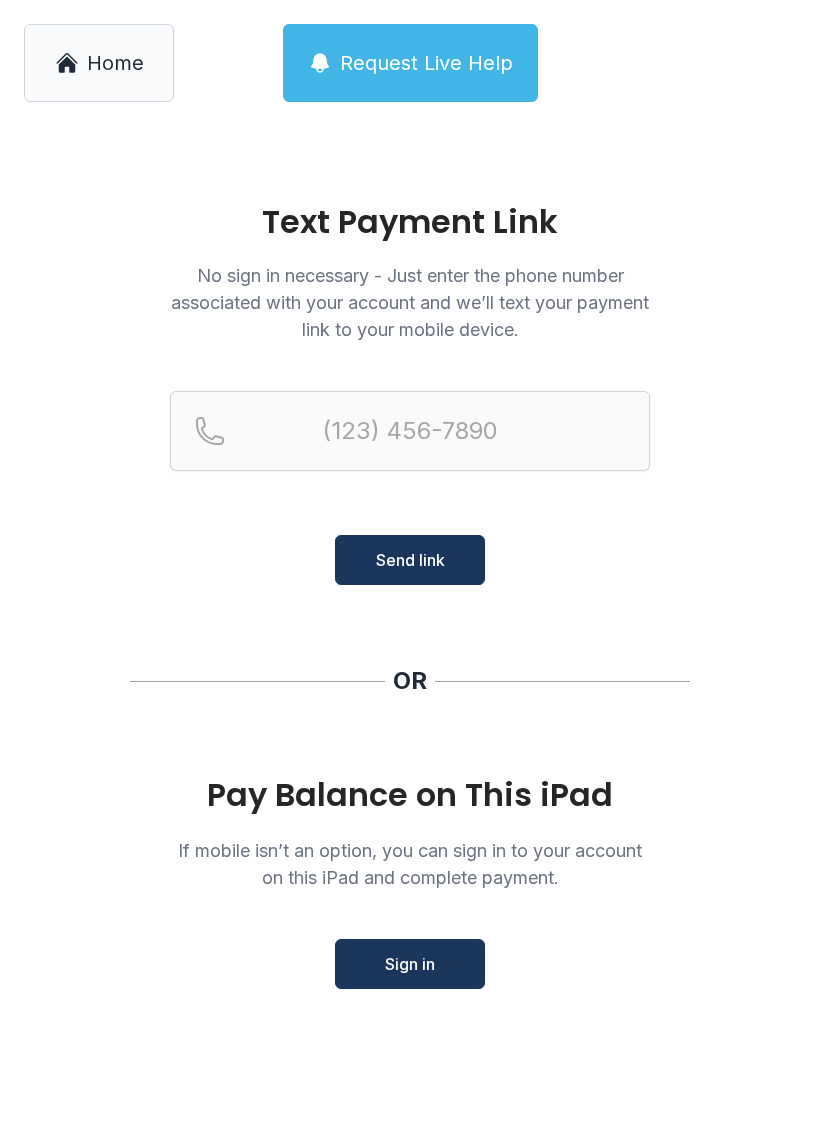 click on "Sign in" at bounding box center [410, 964] 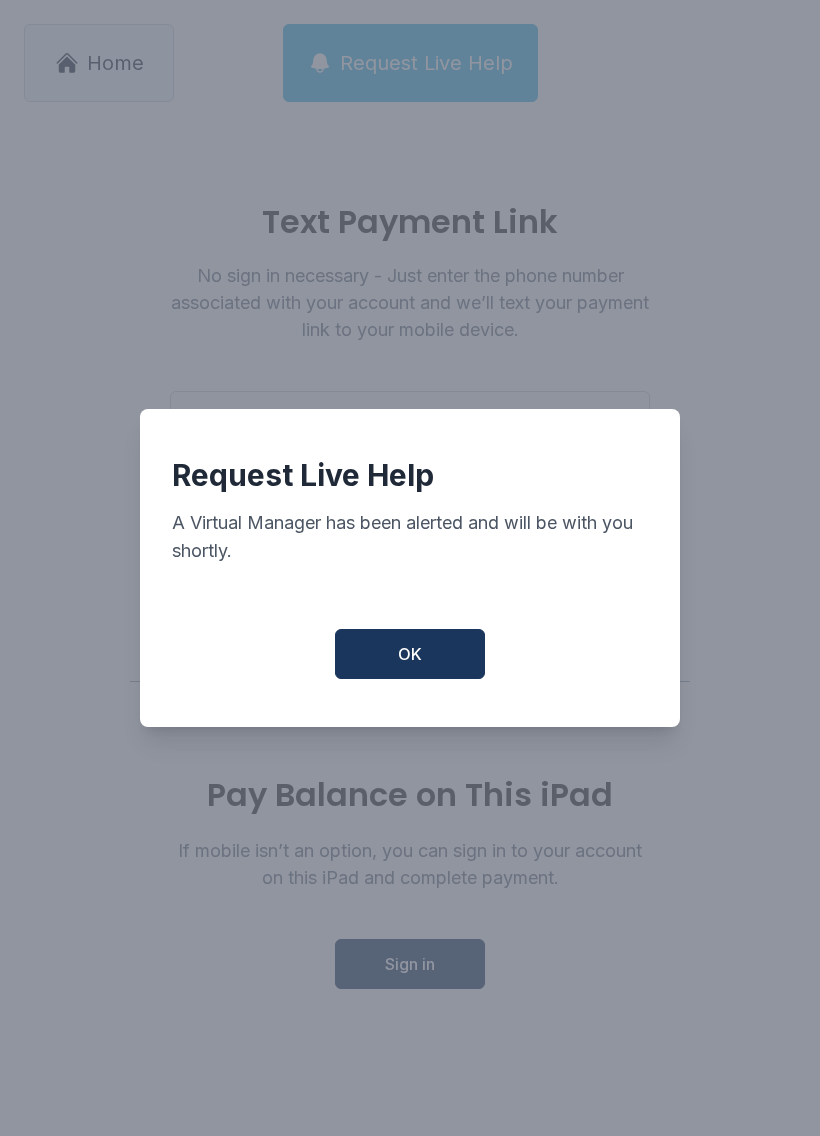 click on "OK" at bounding box center (410, 654) 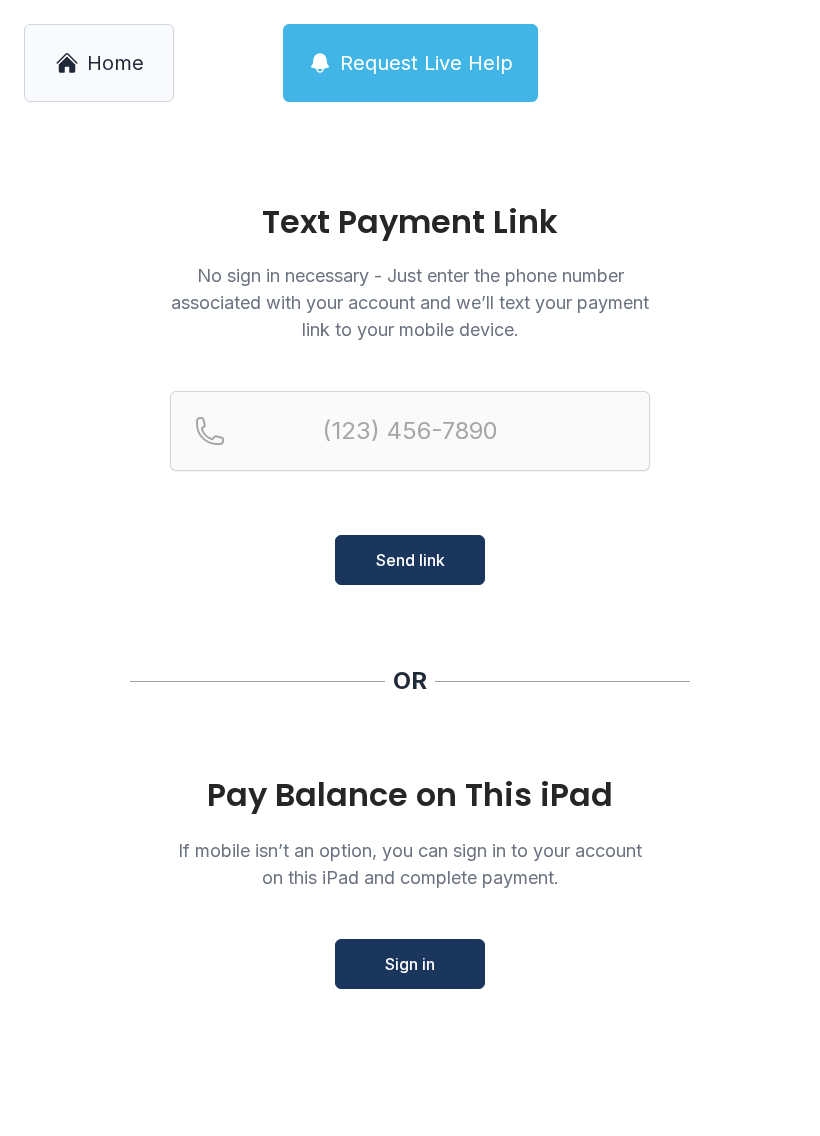 click on "Request Live Help" at bounding box center (426, 63) 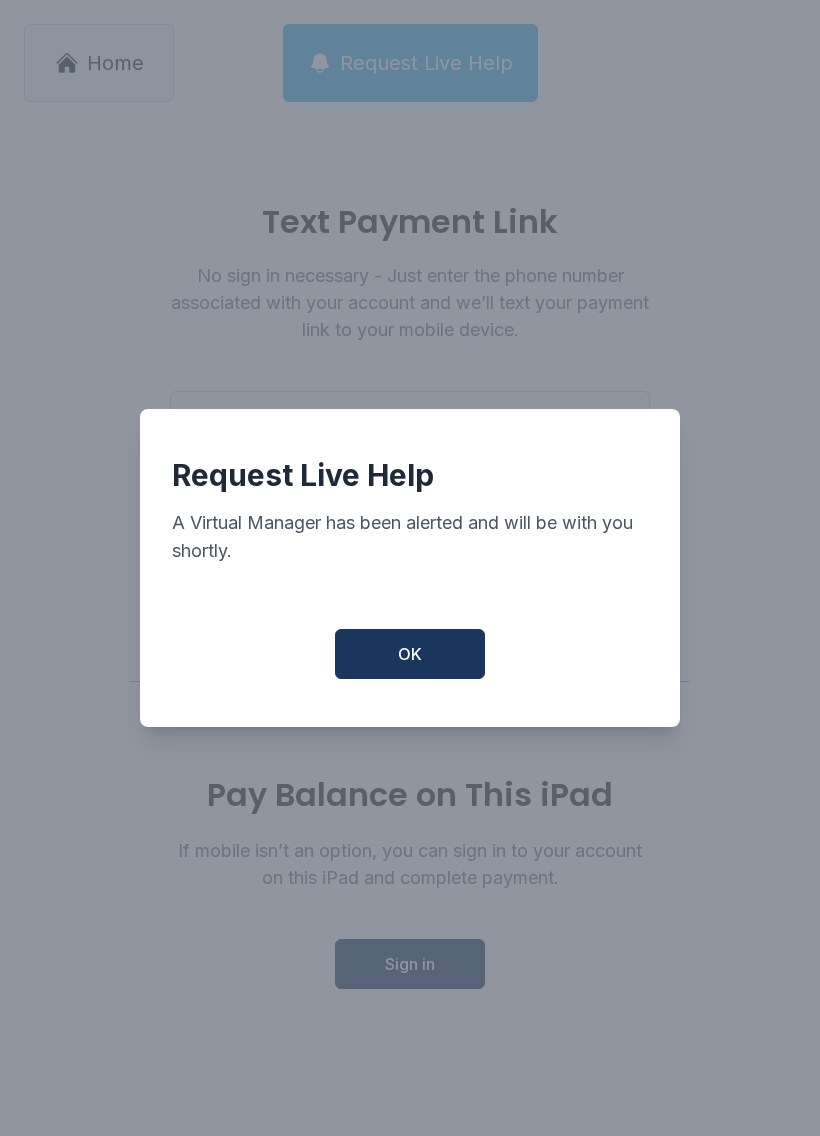 click on "OK" at bounding box center [410, 654] 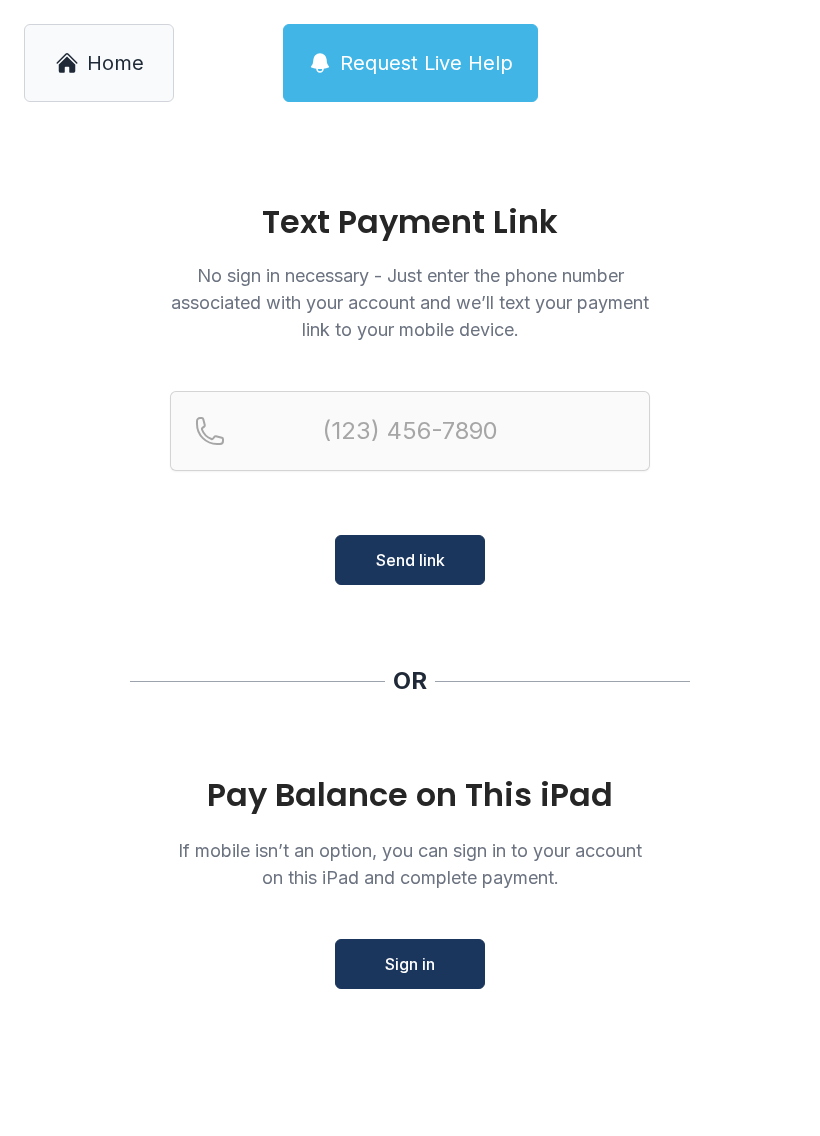 click on "Request Live Help" at bounding box center [426, 63] 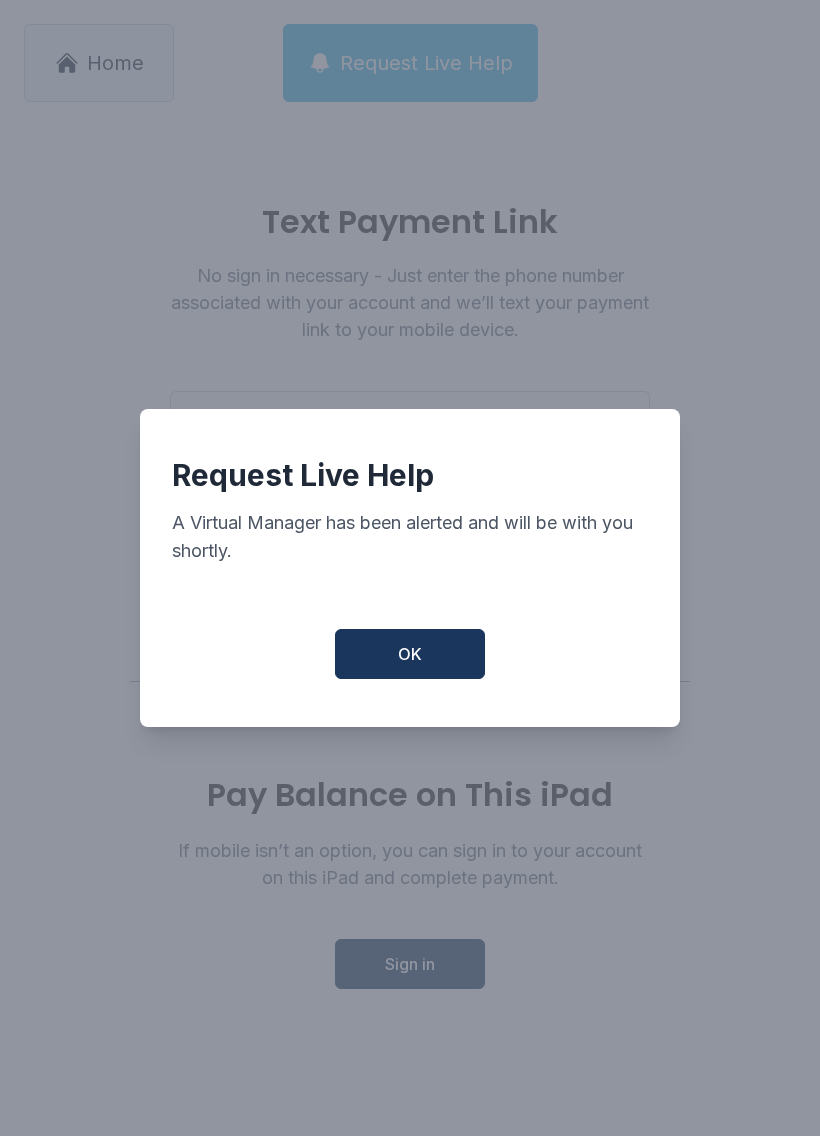 click on "OK" at bounding box center [410, 654] 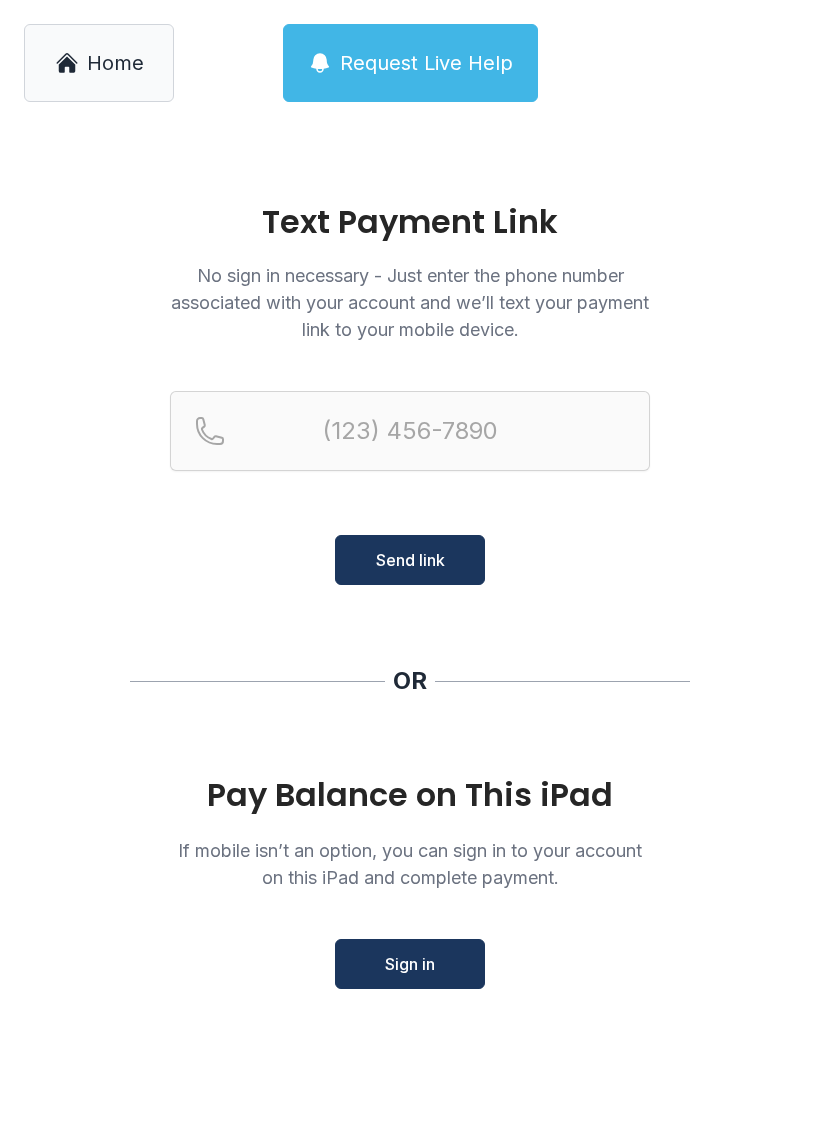 click on "Request Live Help" at bounding box center (426, 63) 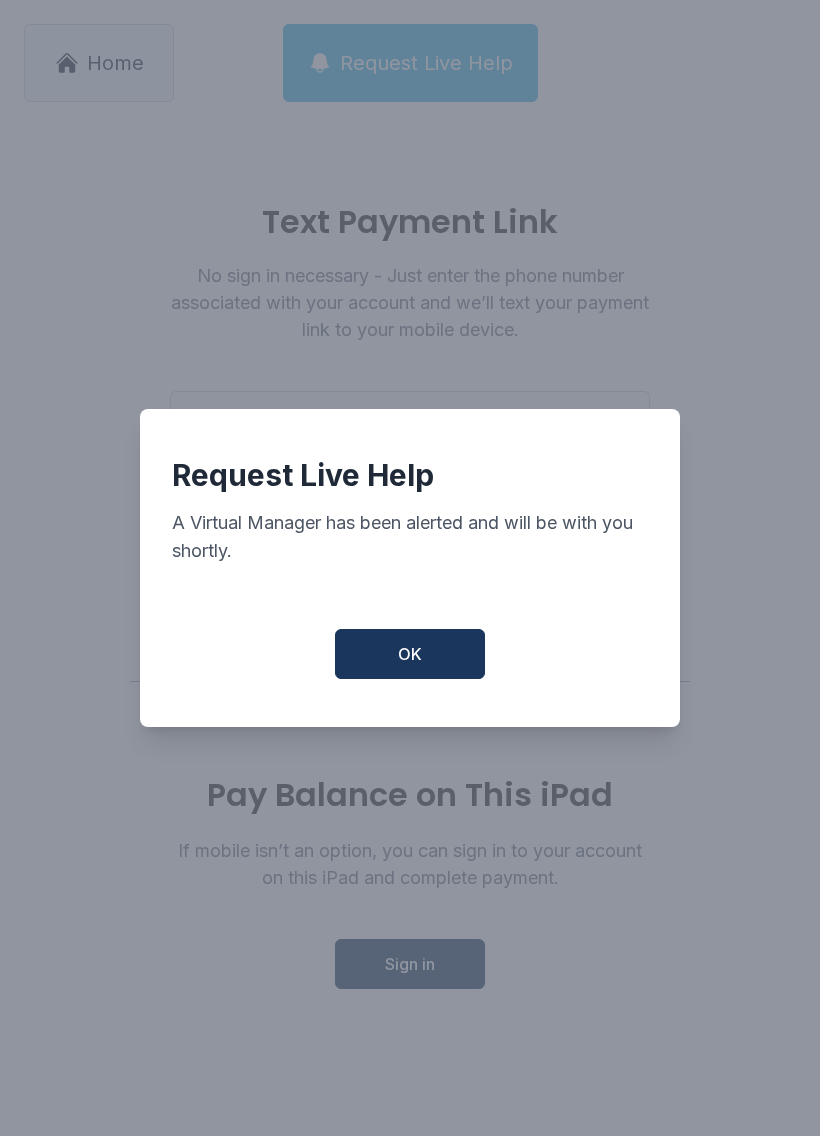 click on "OK" at bounding box center [410, 654] 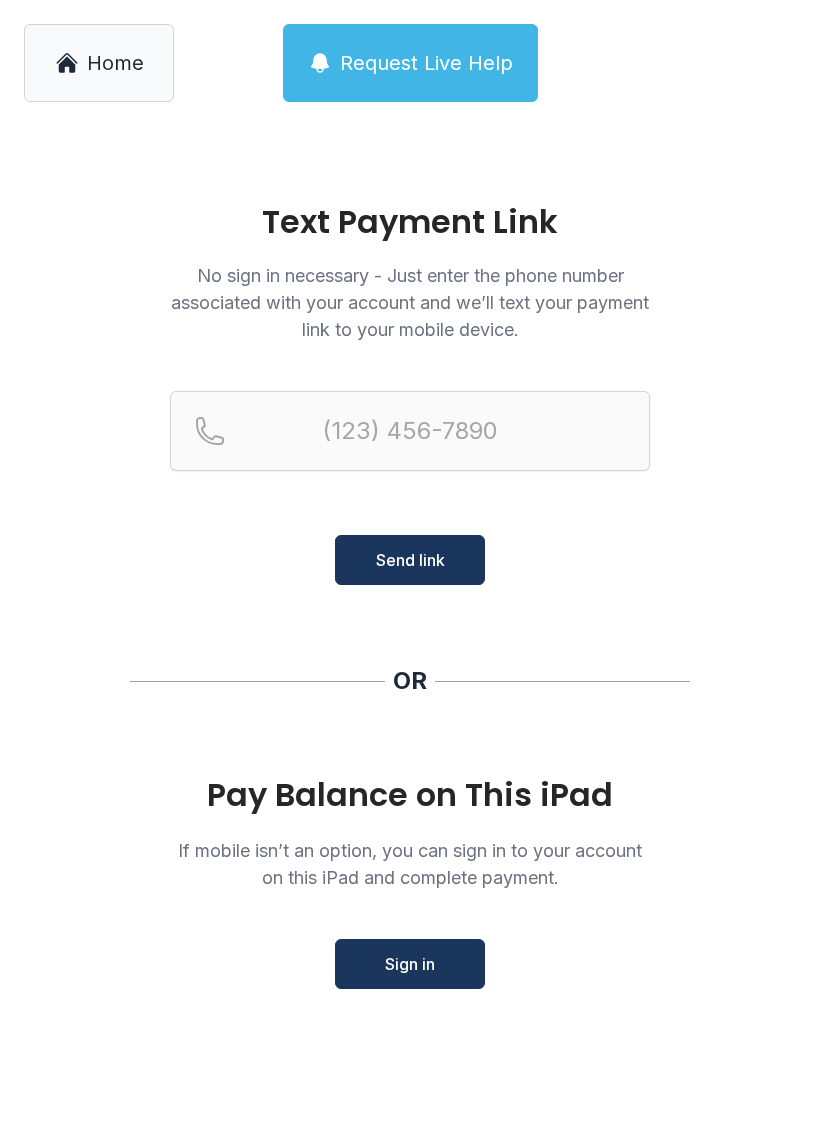 click on "Request Live Help" at bounding box center [426, 63] 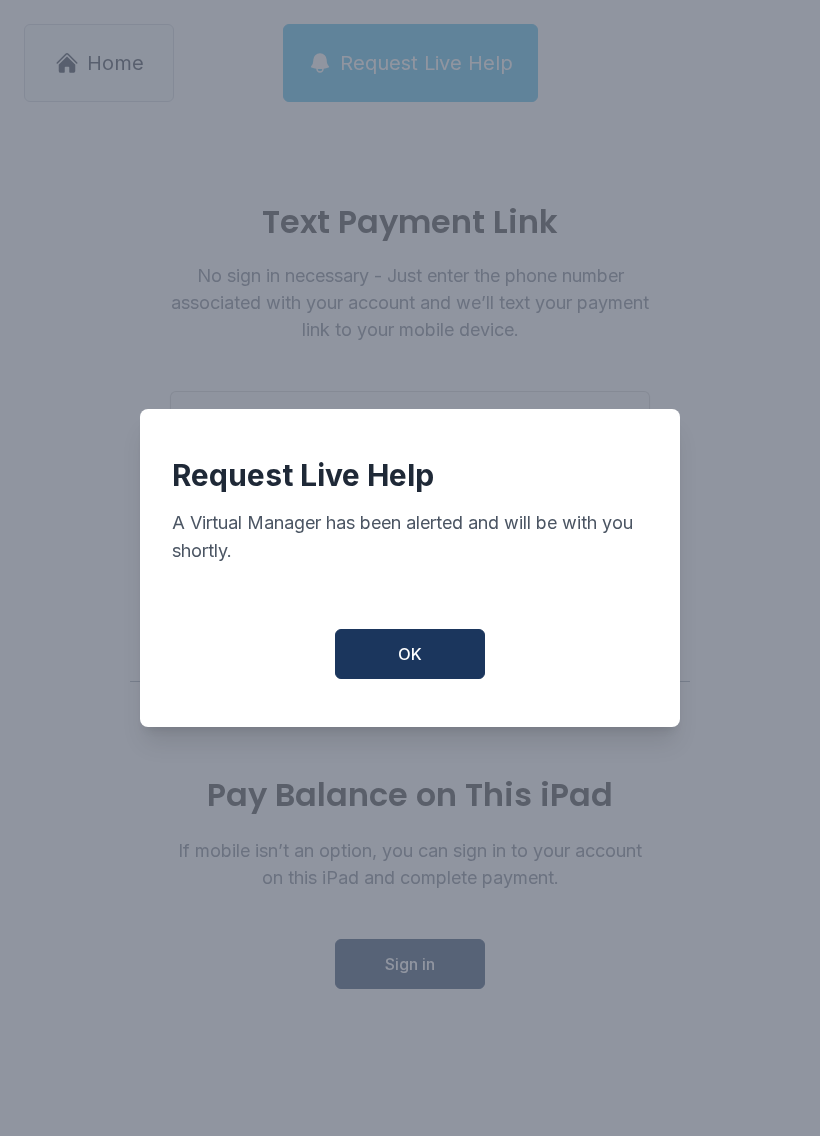 click on "OK" at bounding box center (410, 654) 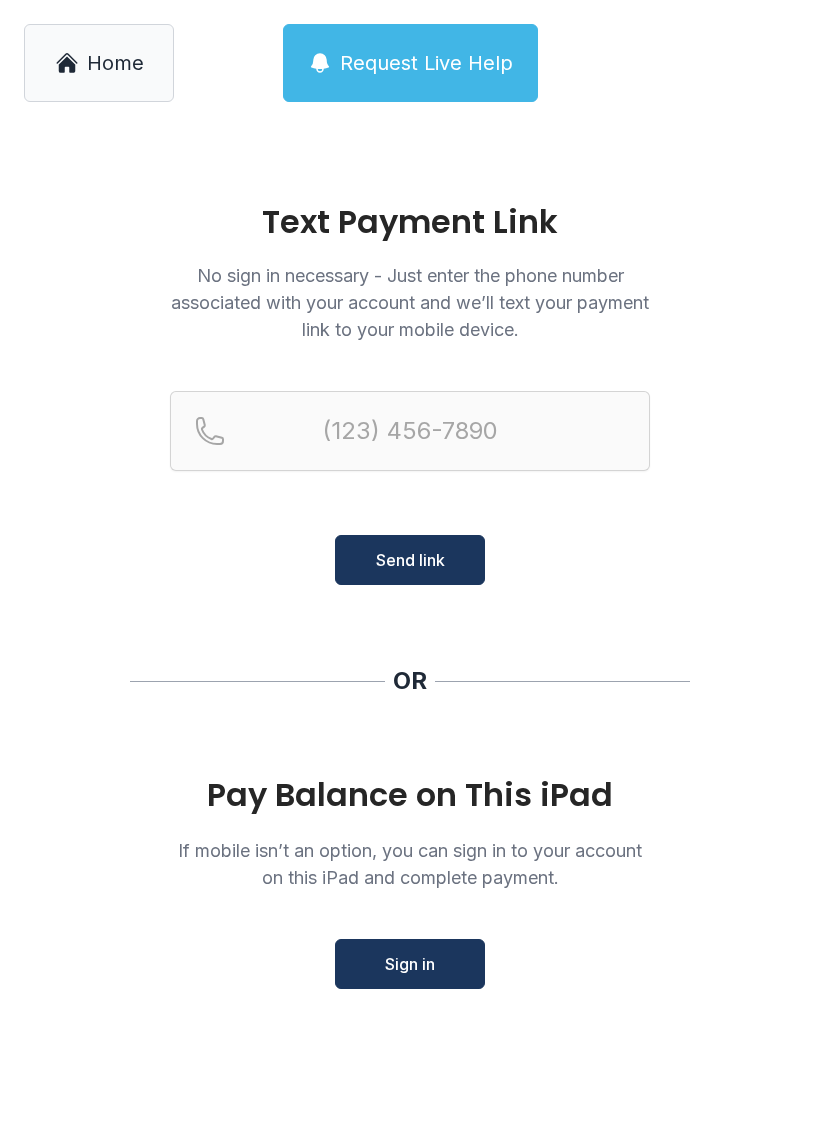 click on "Request Live Help" at bounding box center (410, 63) 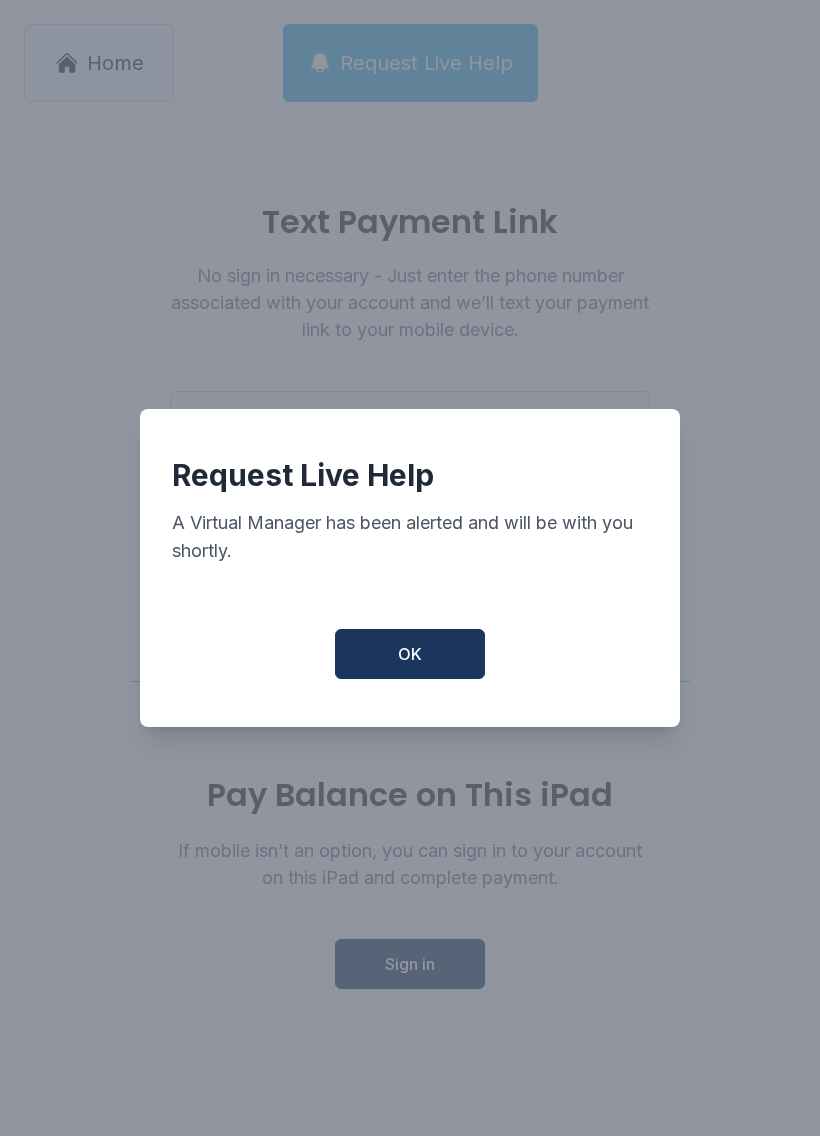 click on "Request Live Help A Virtual Manager has been alerted and will be with you shortly." at bounding box center (410, 527) 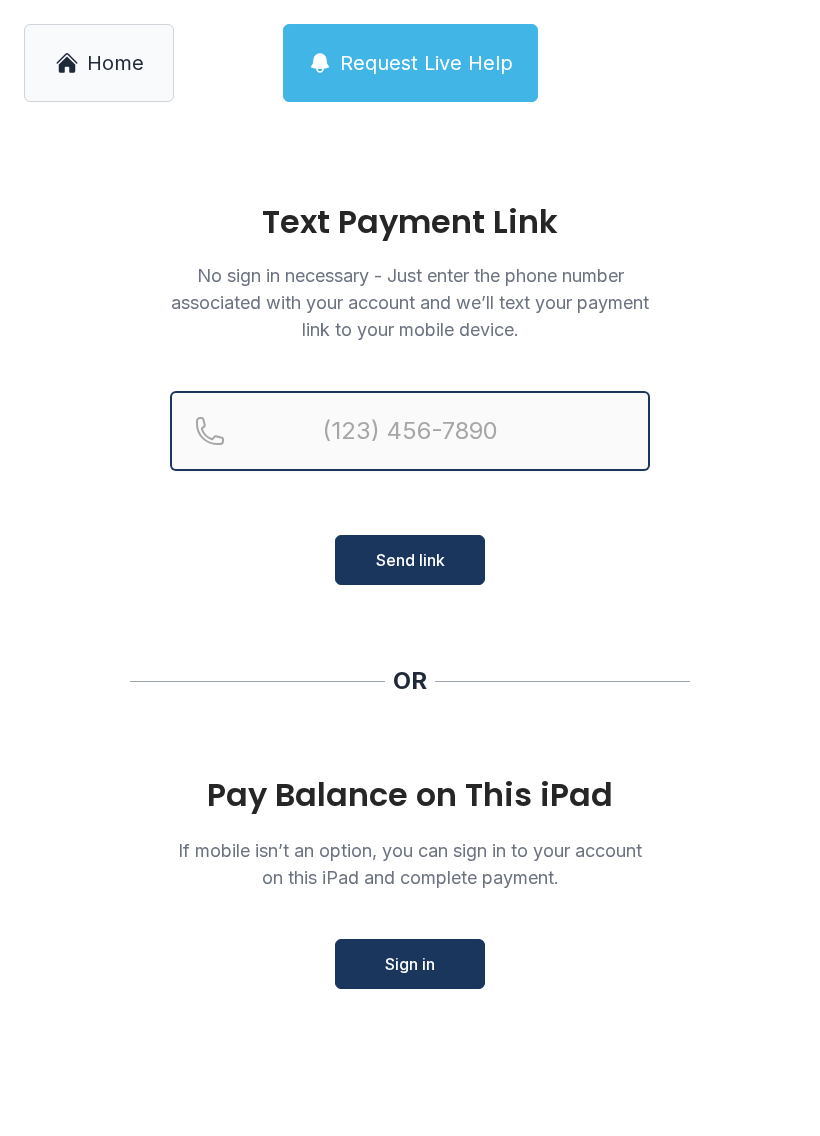 click at bounding box center [410, 431] 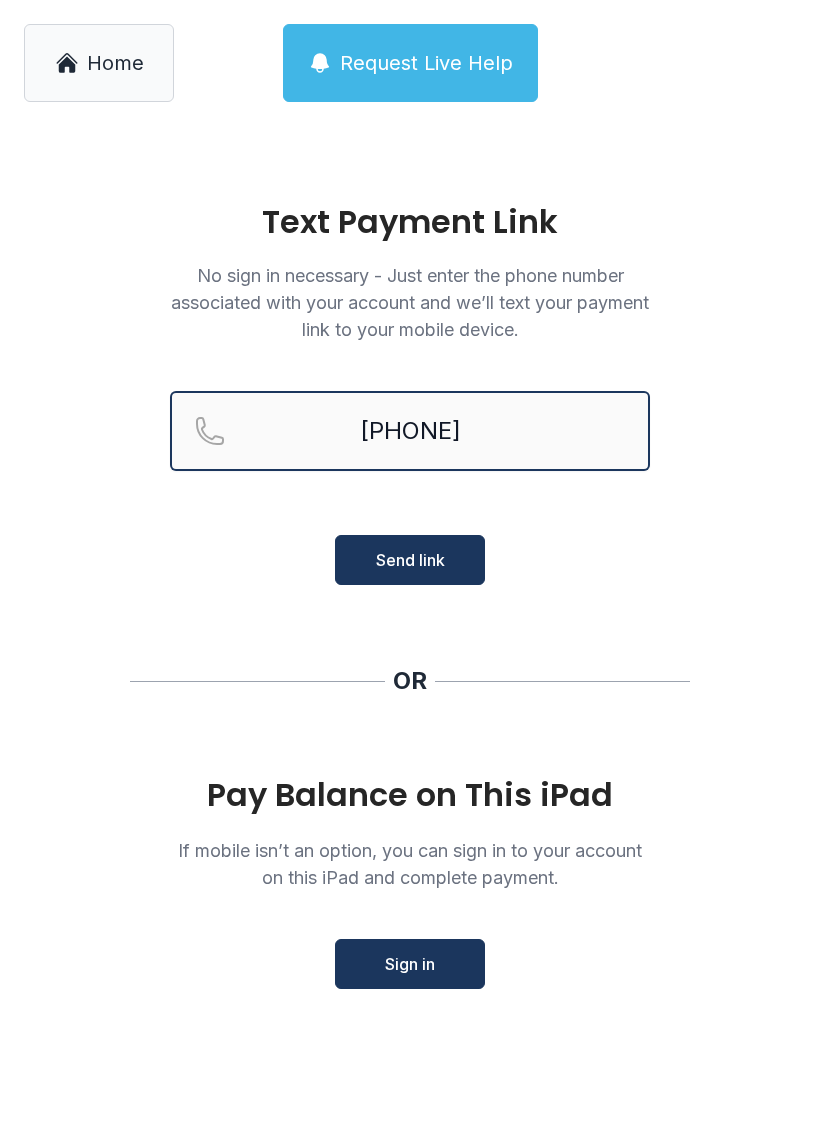 type on "[PHONE]" 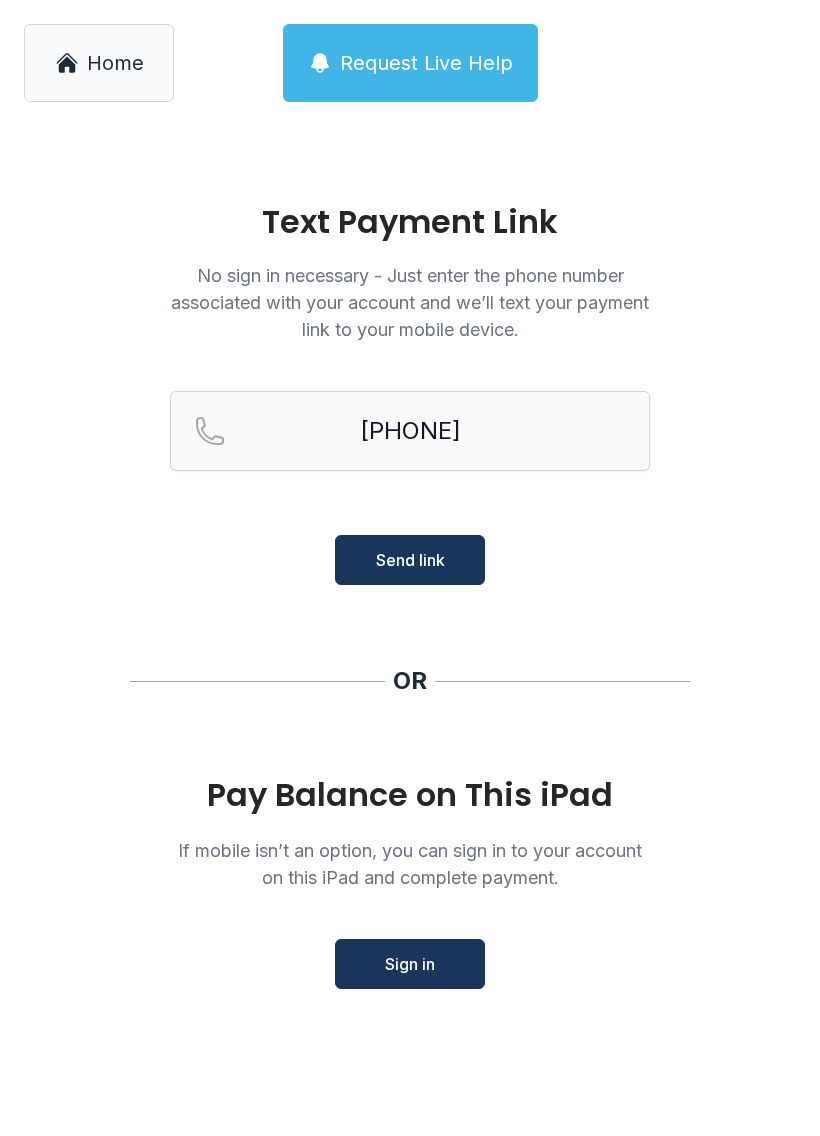 click on "Send link" at bounding box center [410, 560] 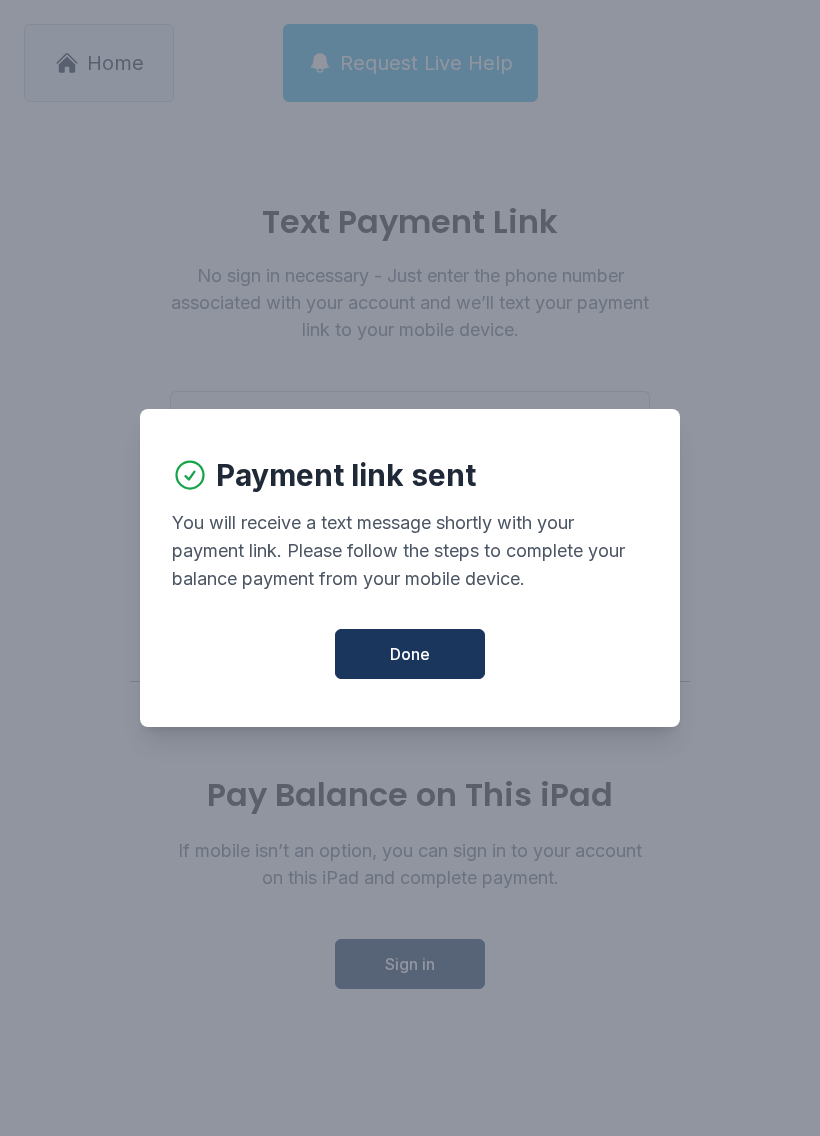 click on "You will receive a text message shortly with your payment link. Please follow the steps to complete your balance payment from your mobile device." at bounding box center (410, 551) 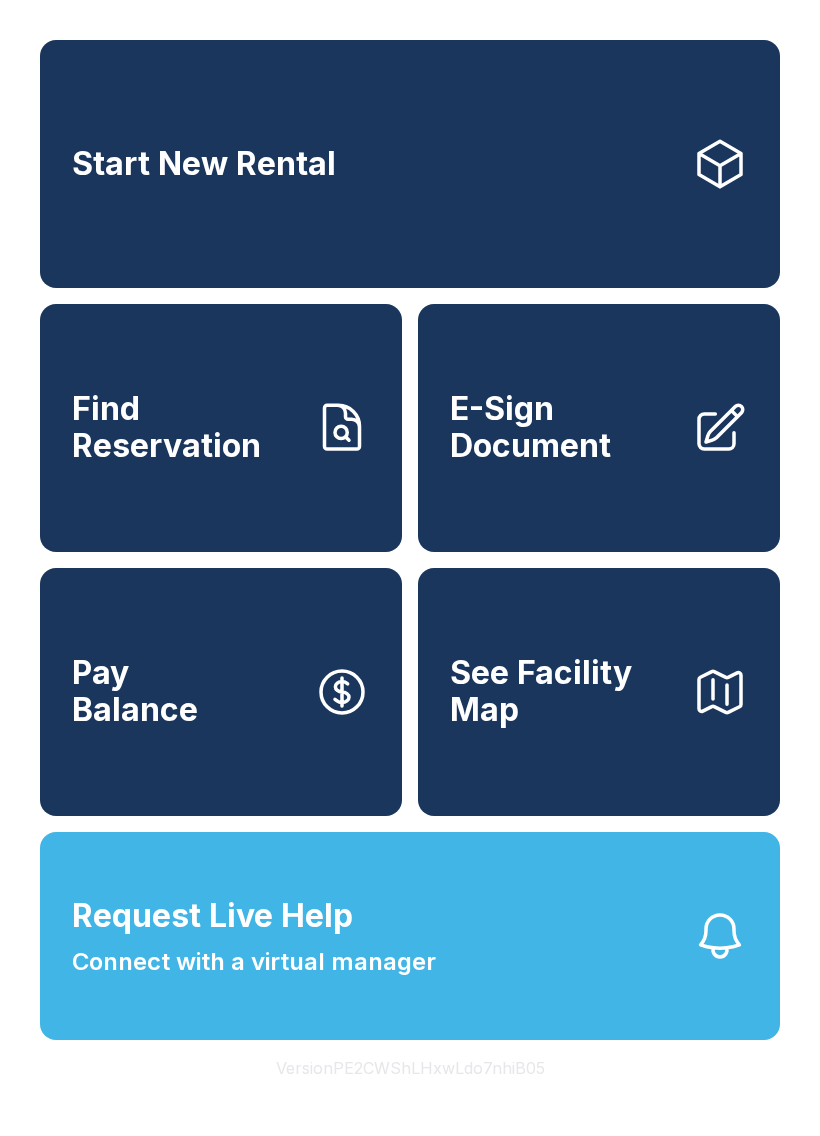 click on "Request Live Help" at bounding box center (212, 916) 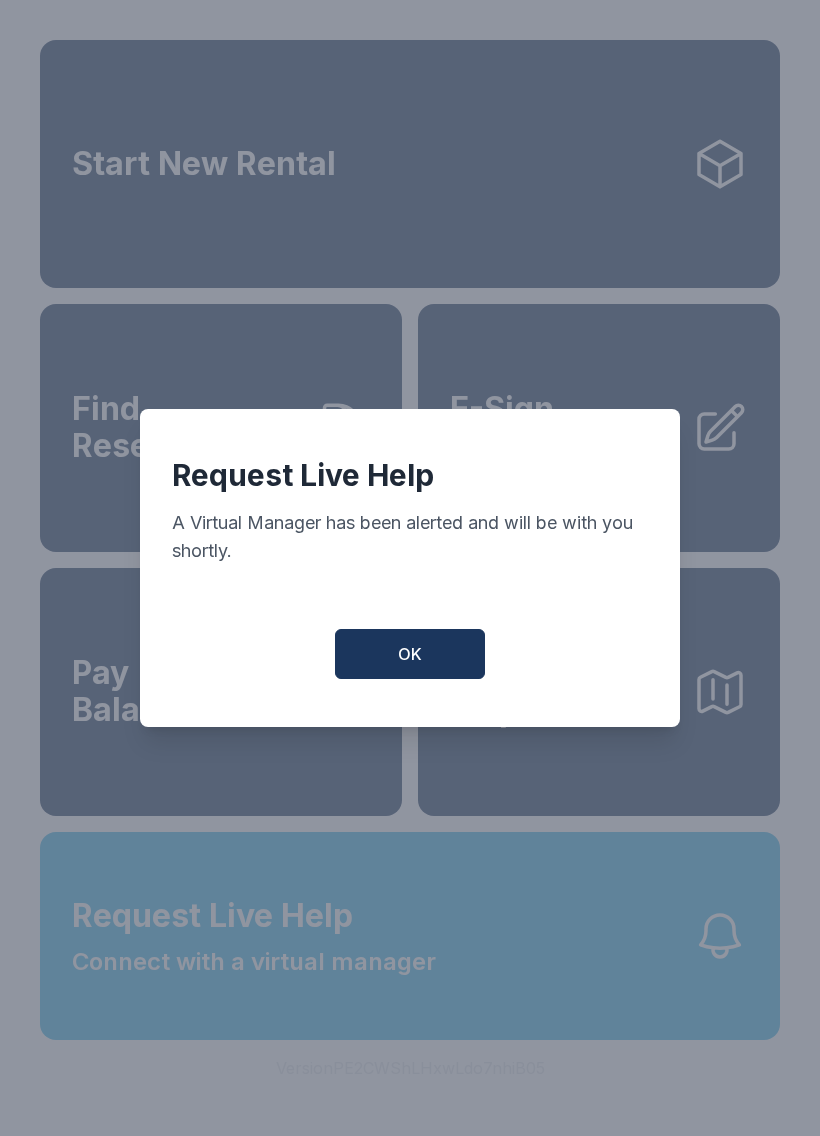 click on "OK" at bounding box center (410, 654) 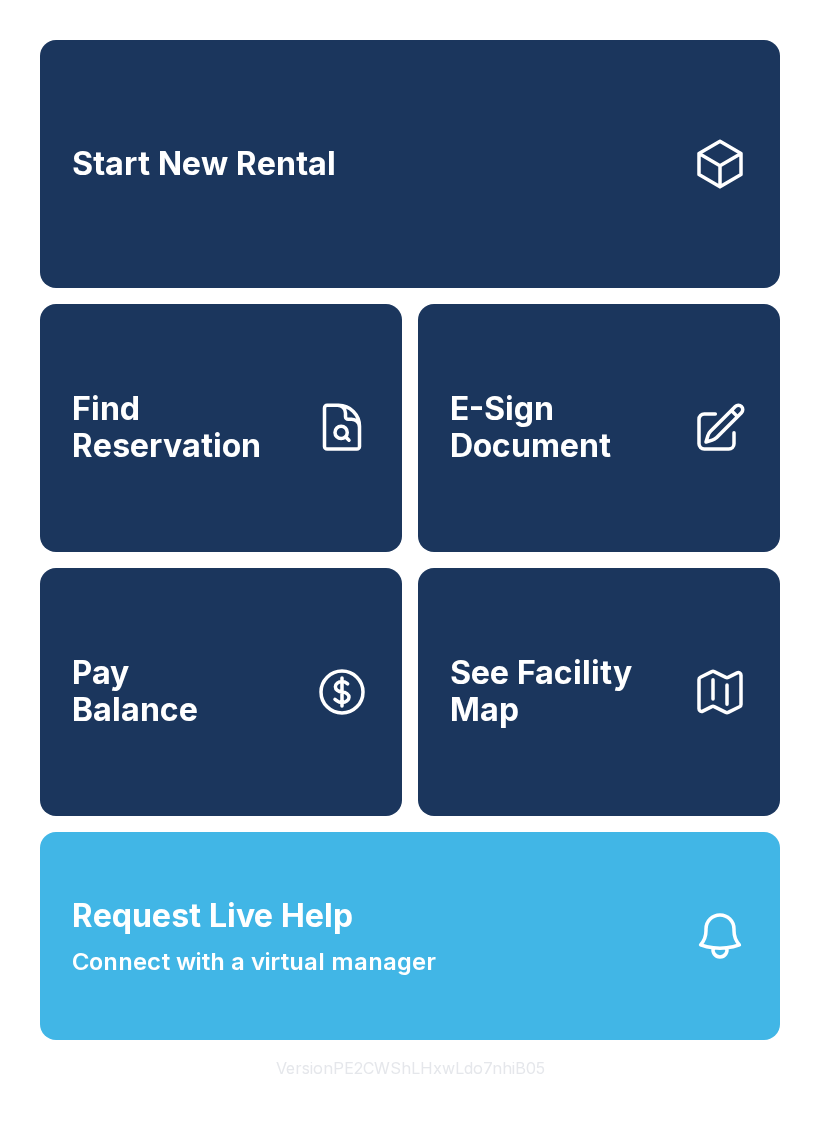 click on "Pay  Balance" at bounding box center (221, 692) 